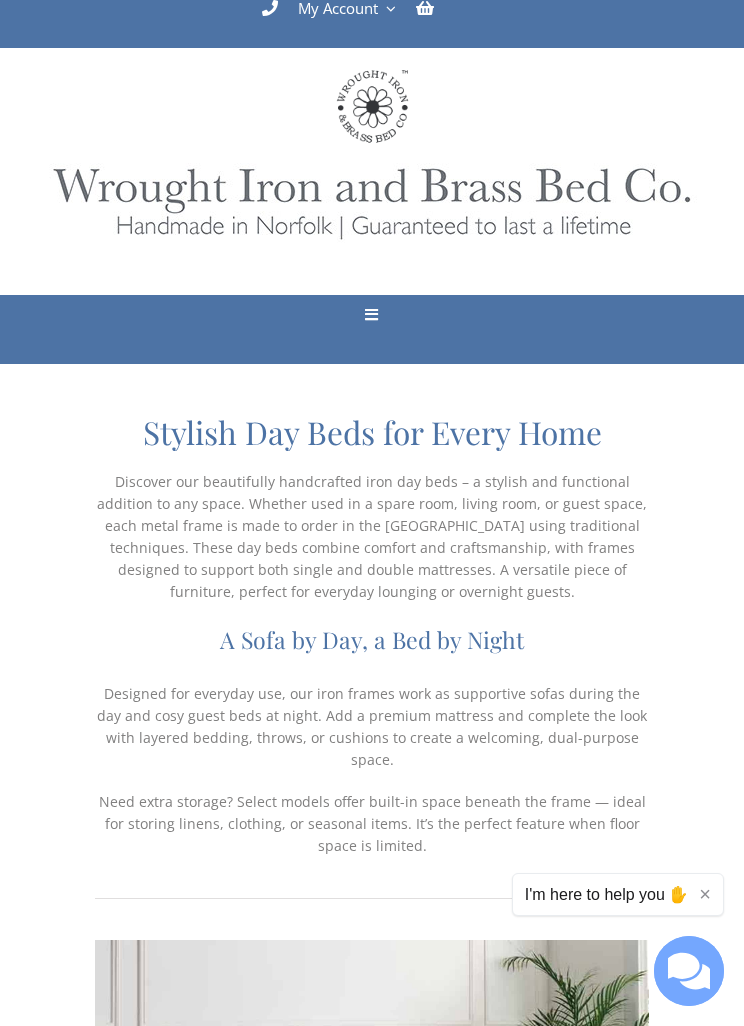 scroll, scrollTop: 0, scrollLeft: 0, axis: both 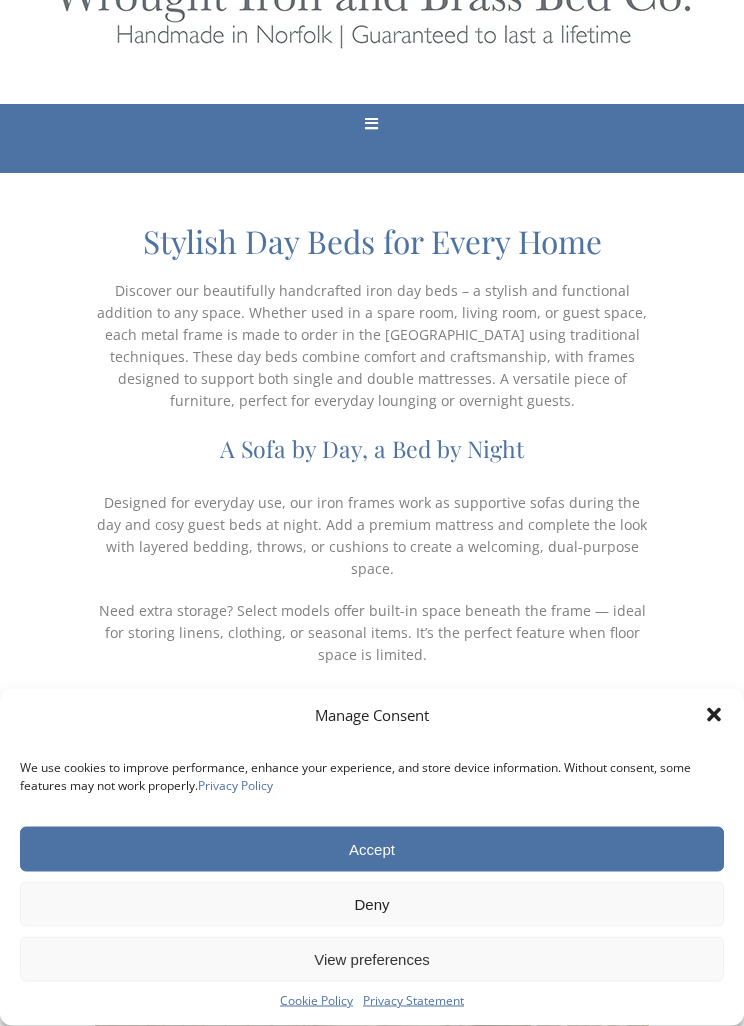 click on "Accept" at bounding box center [372, 849] 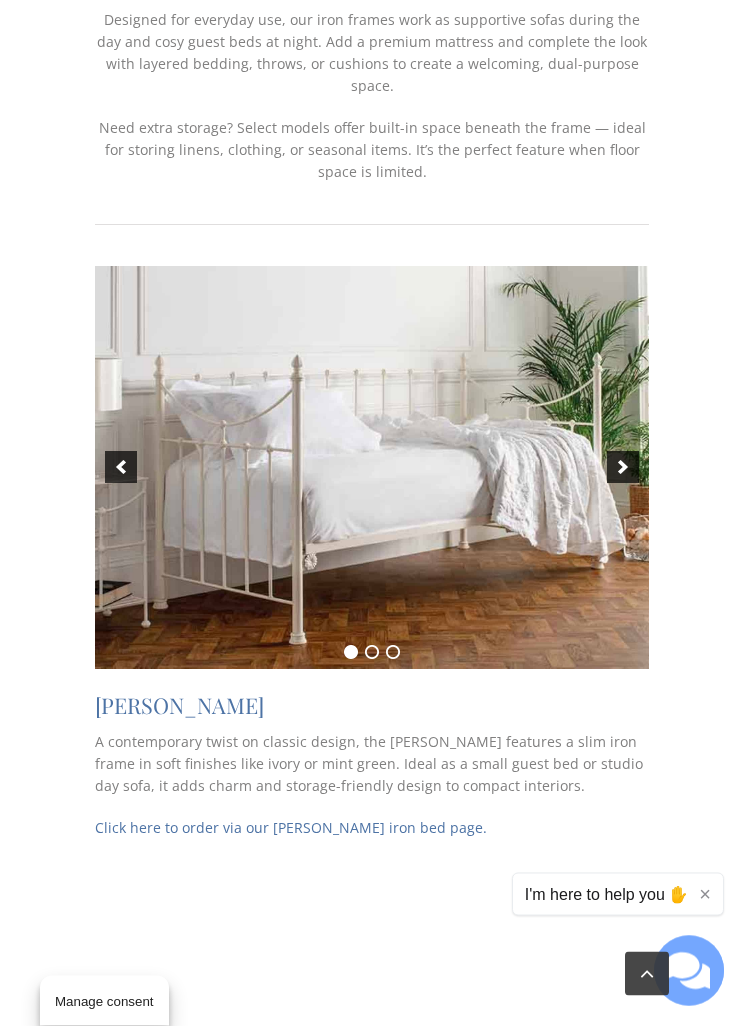scroll, scrollTop: 674, scrollLeft: 0, axis: vertical 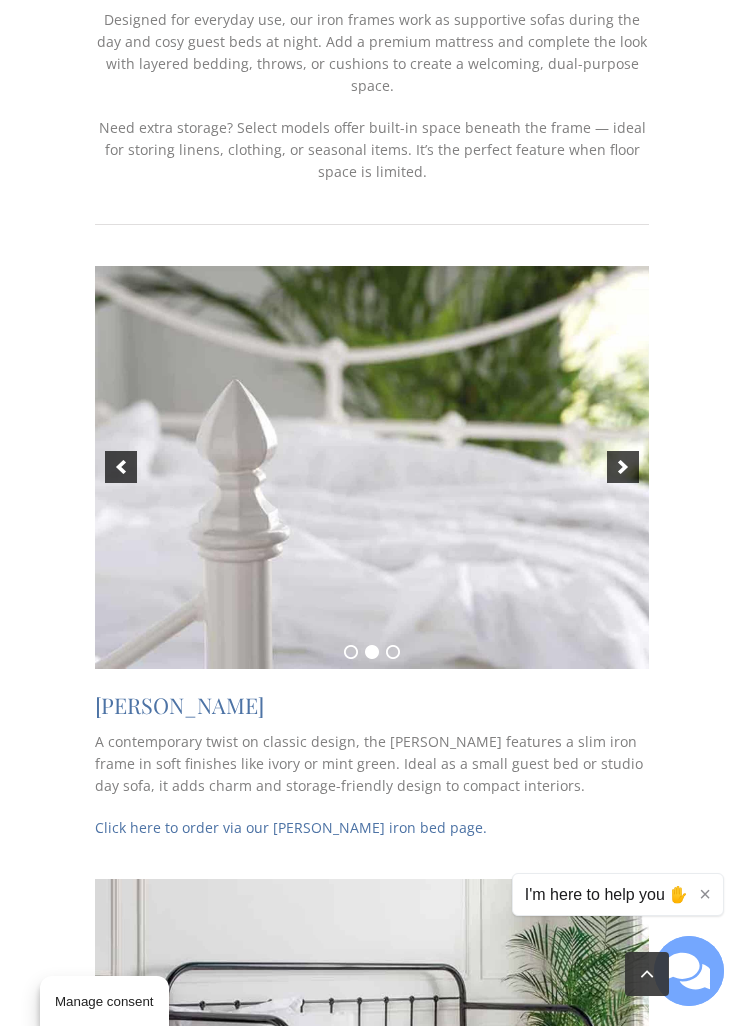 click at bounding box center (623, 467) 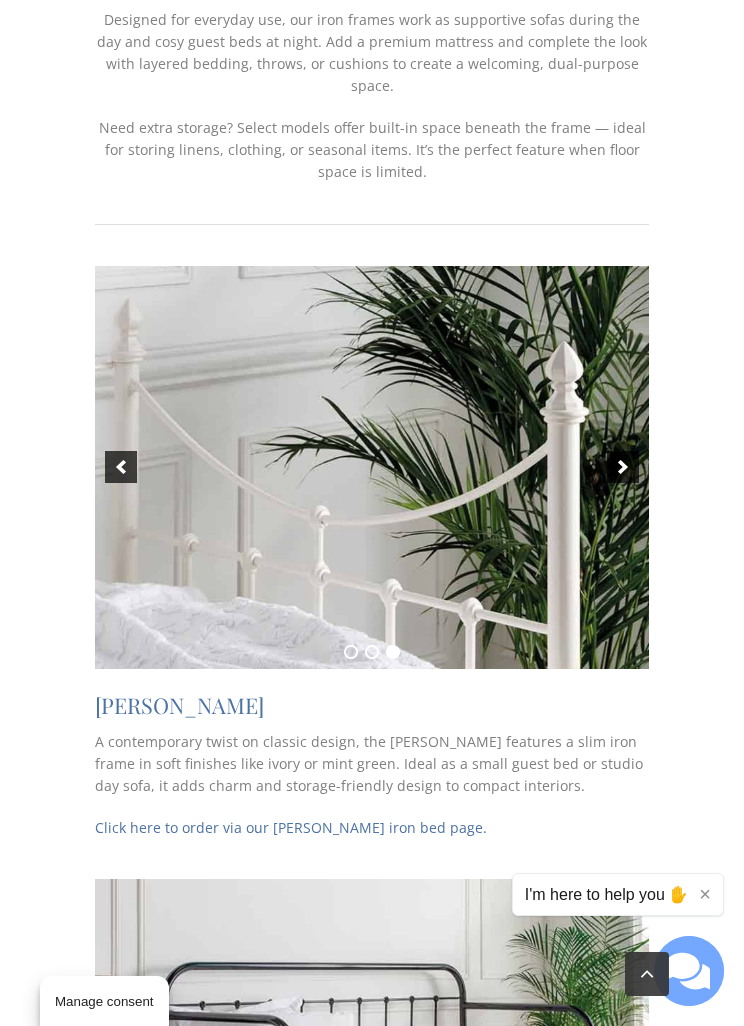 click at bounding box center (623, 467) 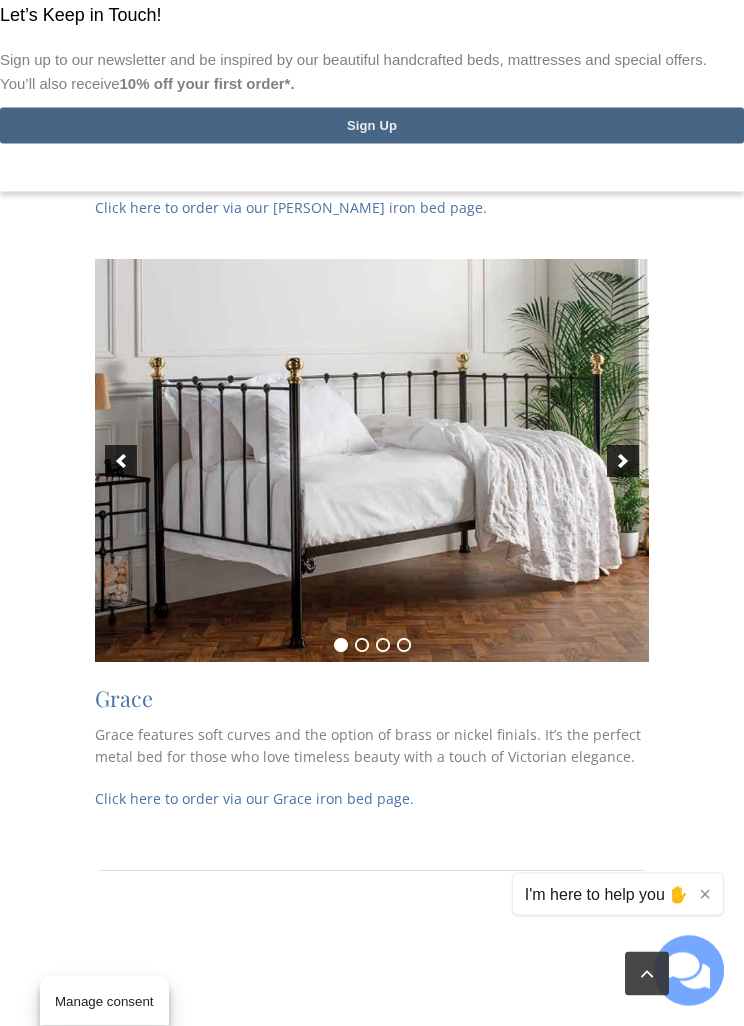 scroll, scrollTop: 1907, scrollLeft: 0, axis: vertical 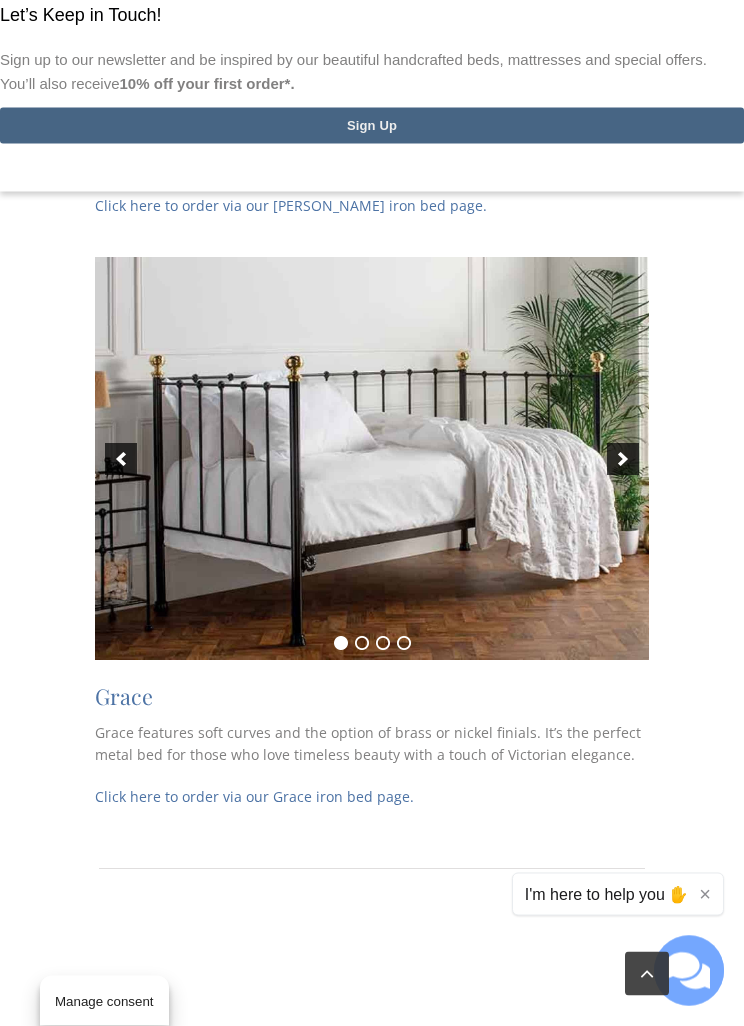 click at bounding box center (623, 460) 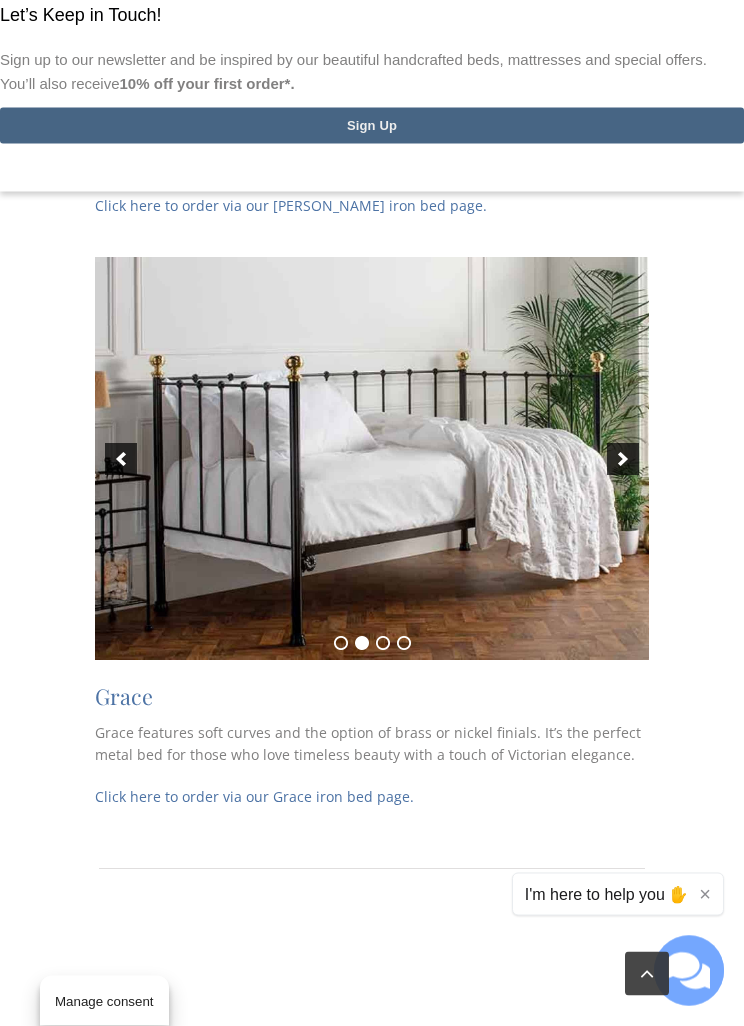 scroll, scrollTop: 1908, scrollLeft: 0, axis: vertical 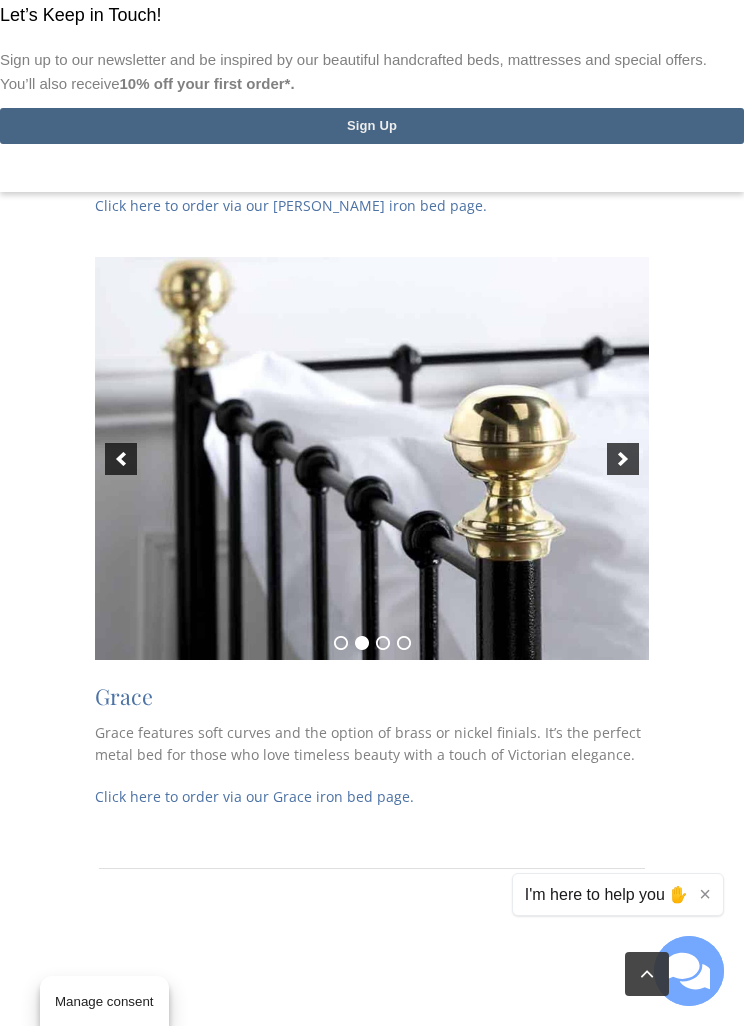 click at bounding box center (623, 459) 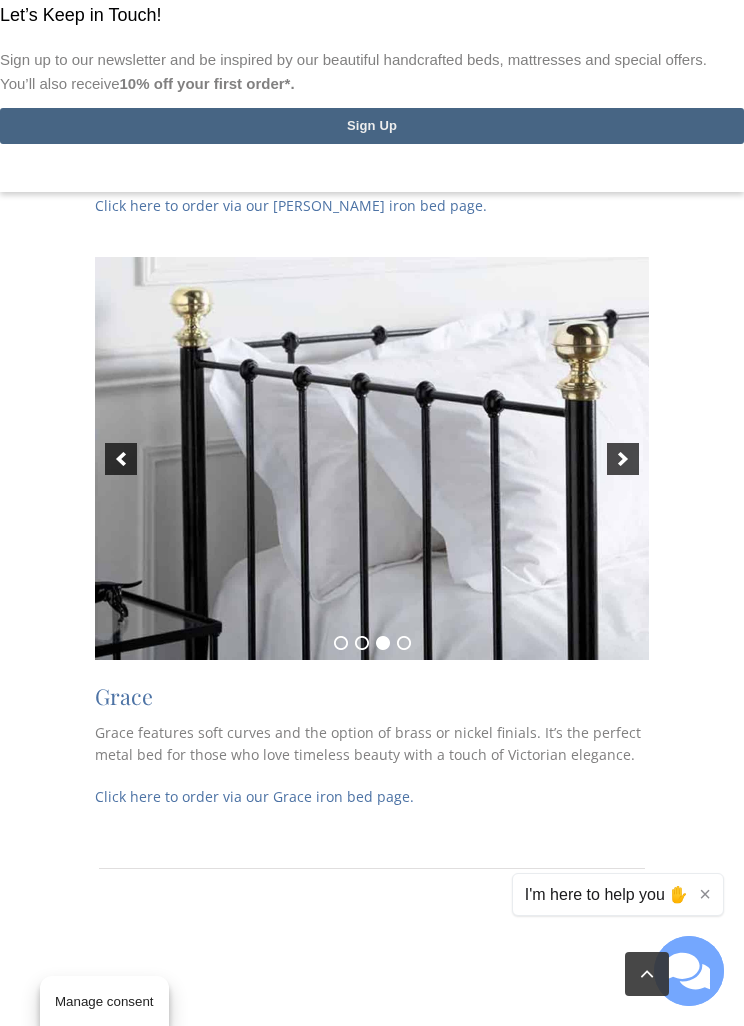 click at bounding box center (623, 459) 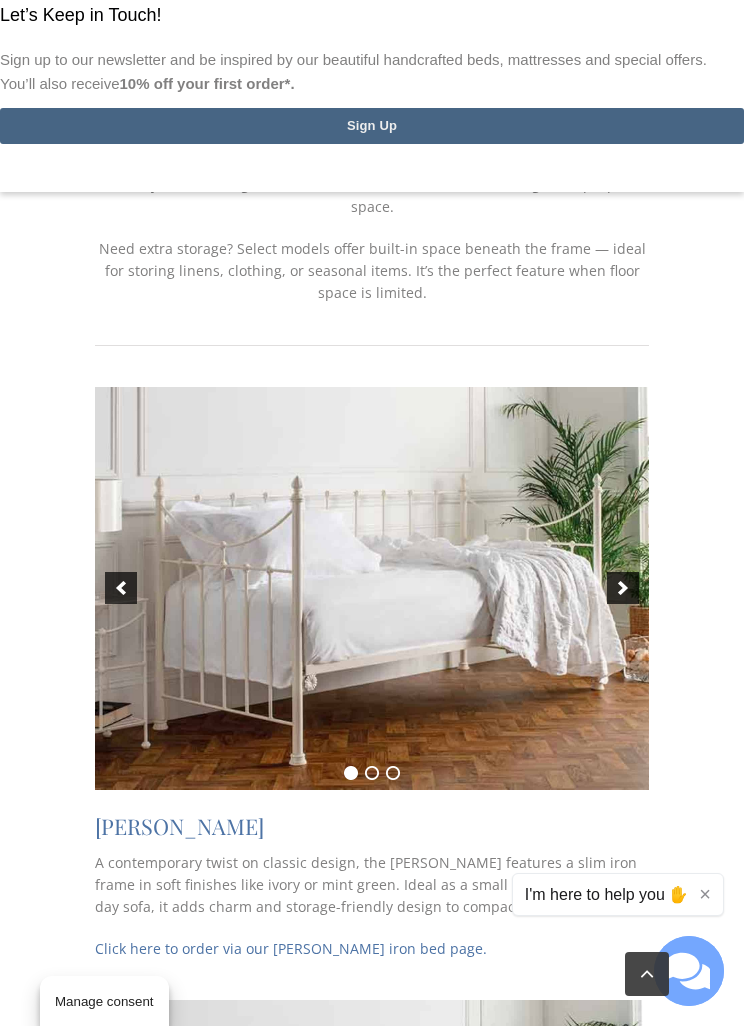 scroll, scrollTop: 556, scrollLeft: 0, axis: vertical 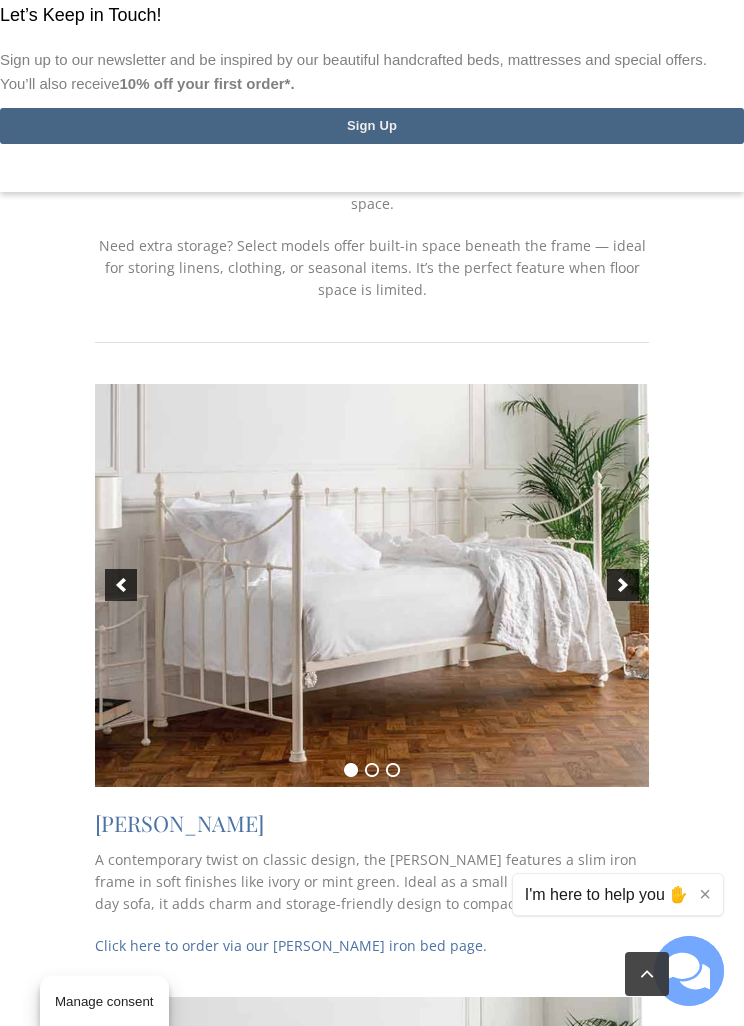 click at bounding box center [623, 585] 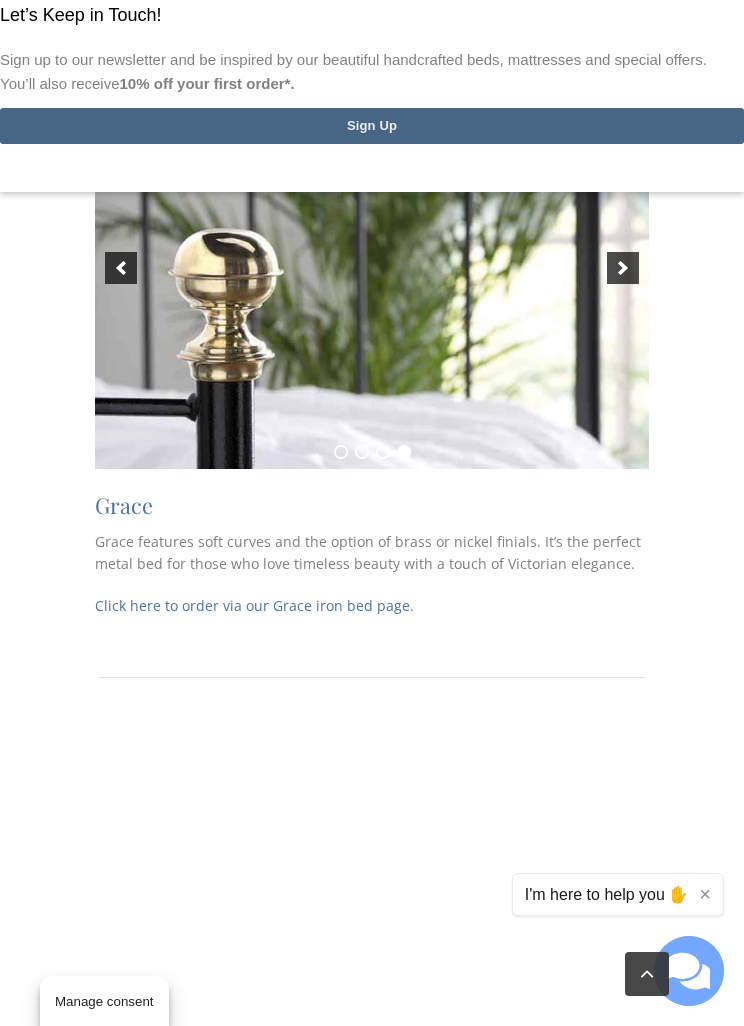 scroll, scrollTop: 2099, scrollLeft: 0, axis: vertical 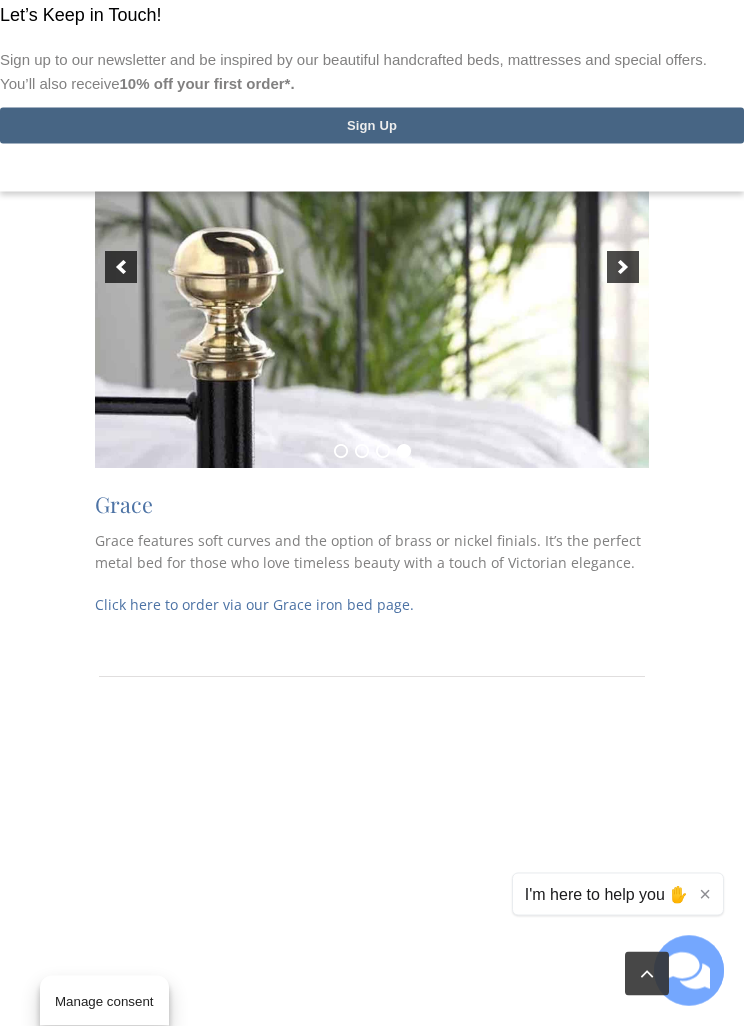 click on "Grace" at bounding box center (372, 506) 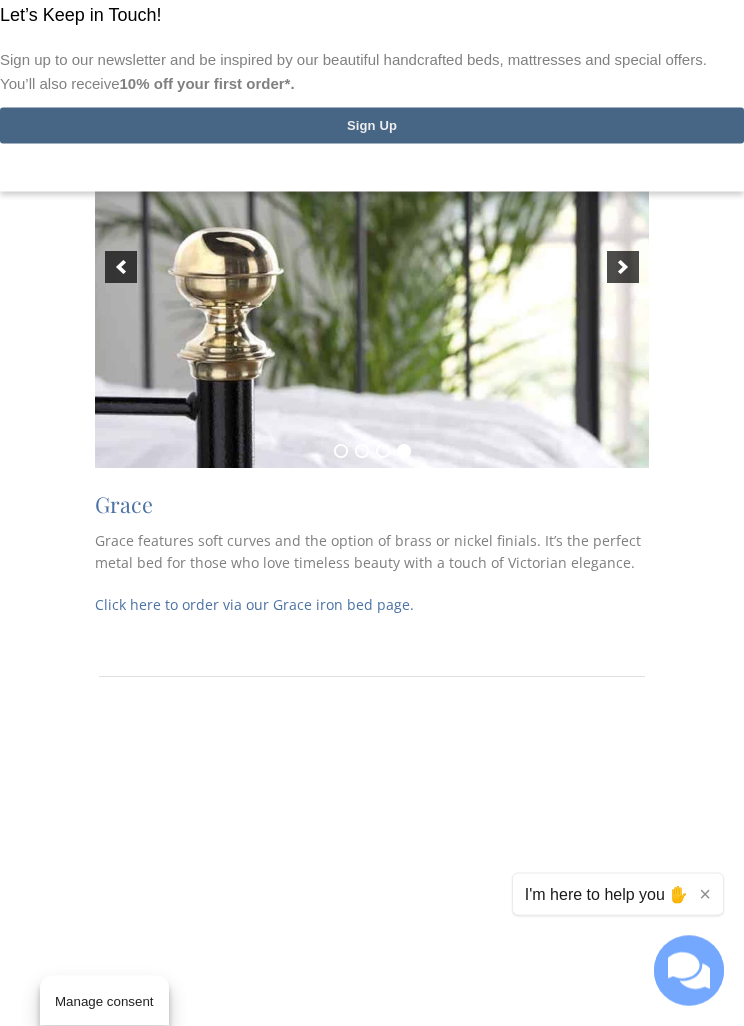 scroll, scrollTop: 2164, scrollLeft: 0, axis: vertical 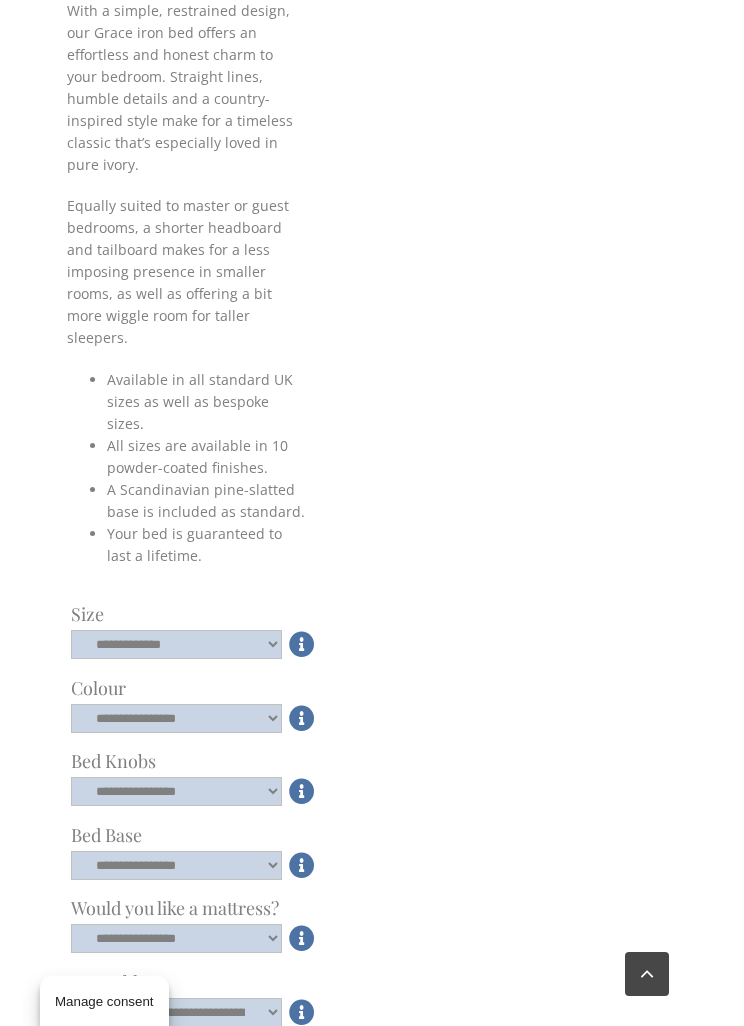 click at bounding box center [302, 644] 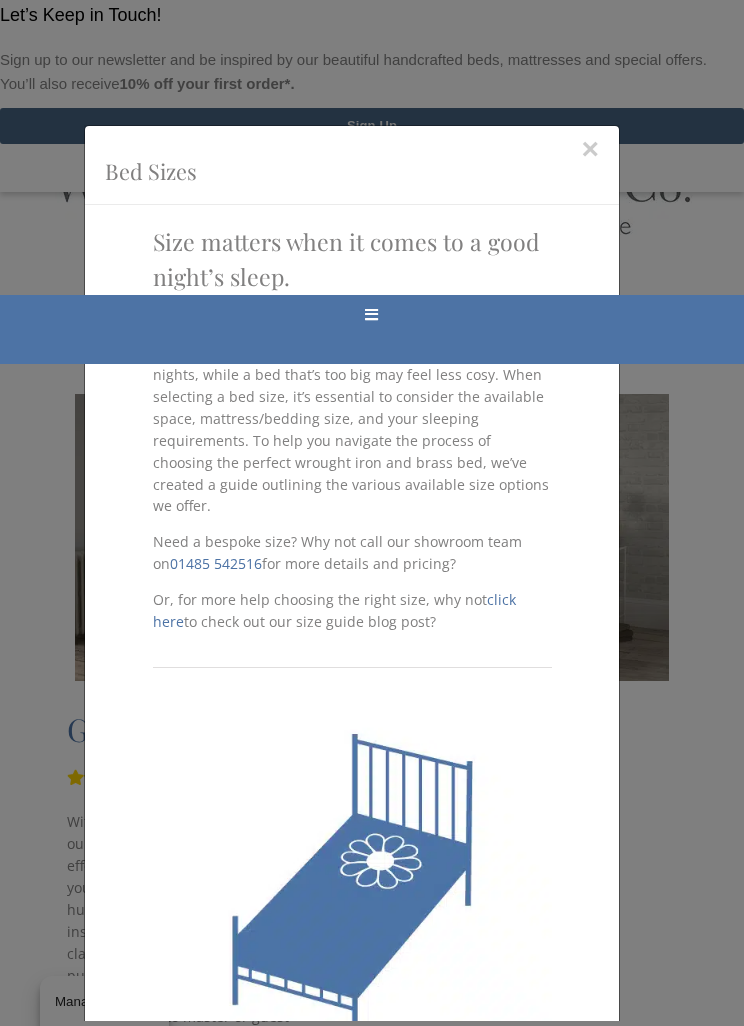 click on "×" at bounding box center (591, 149) 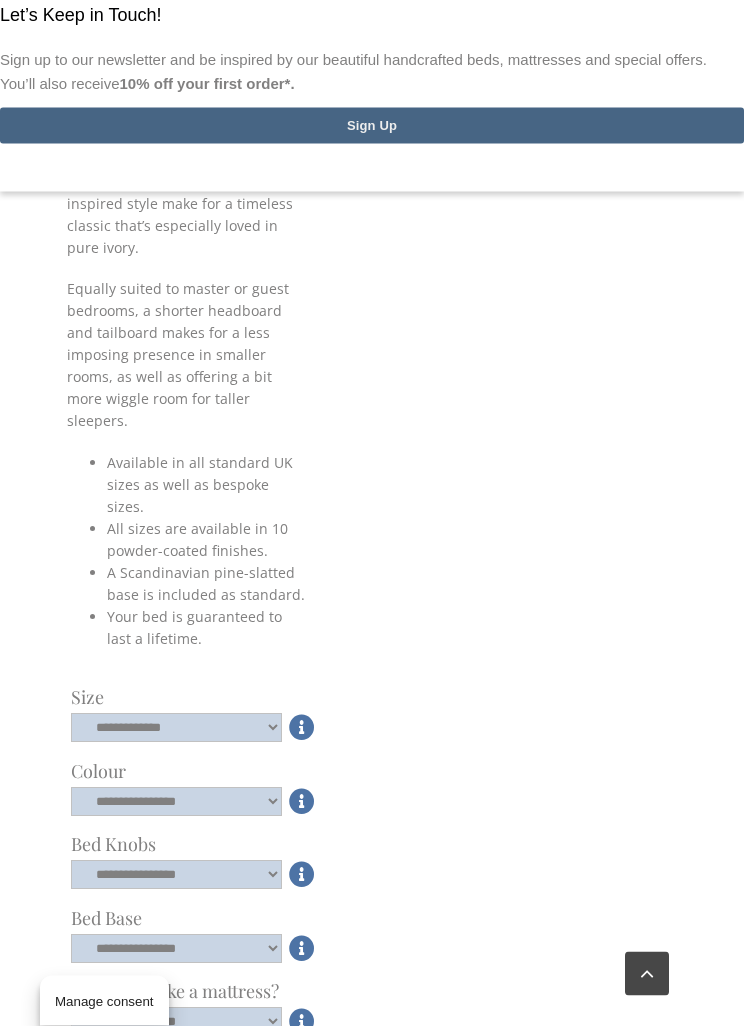 scroll, scrollTop: 728, scrollLeft: 0, axis: vertical 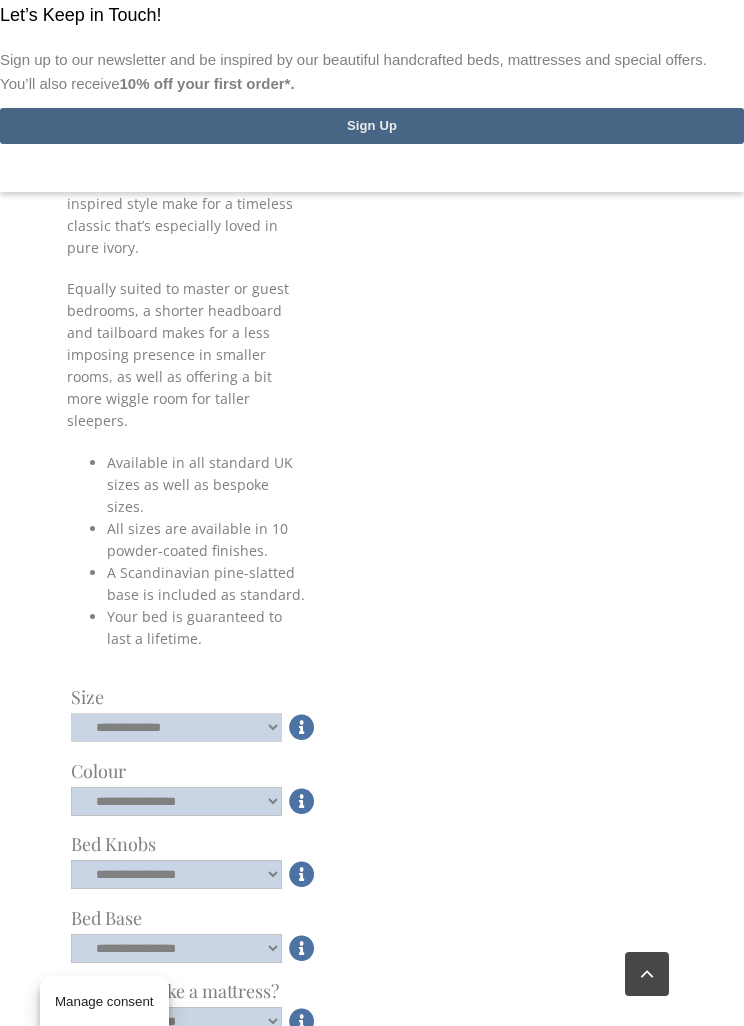 click on "**********" 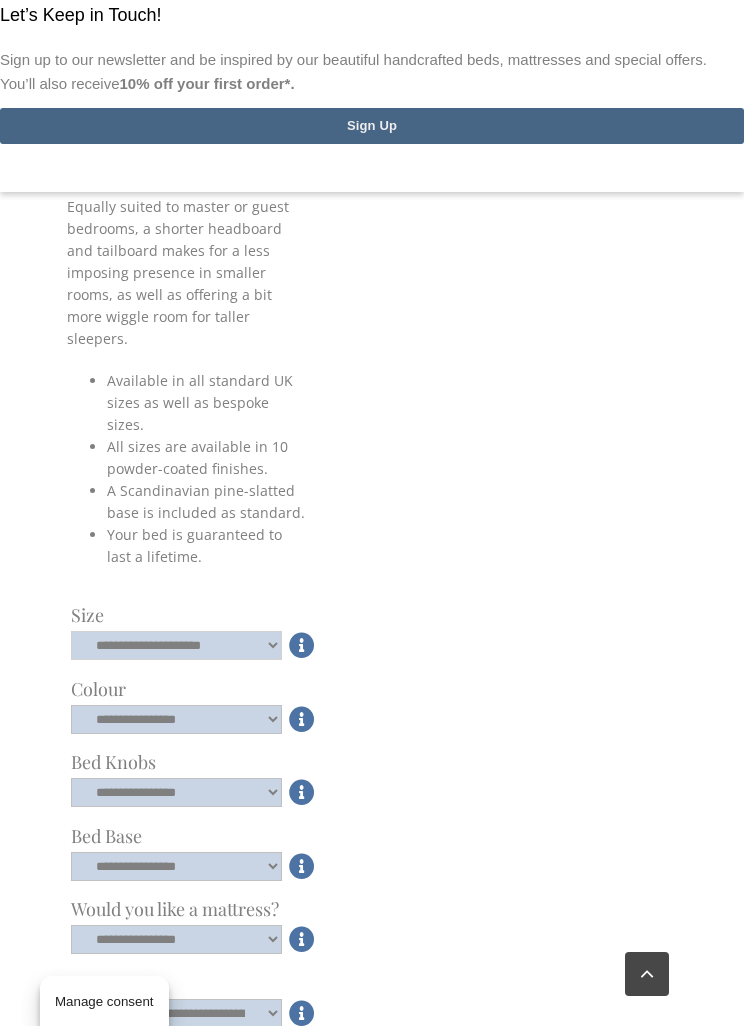 scroll, scrollTop: 813, scrollLeft: 0, axis: vertical 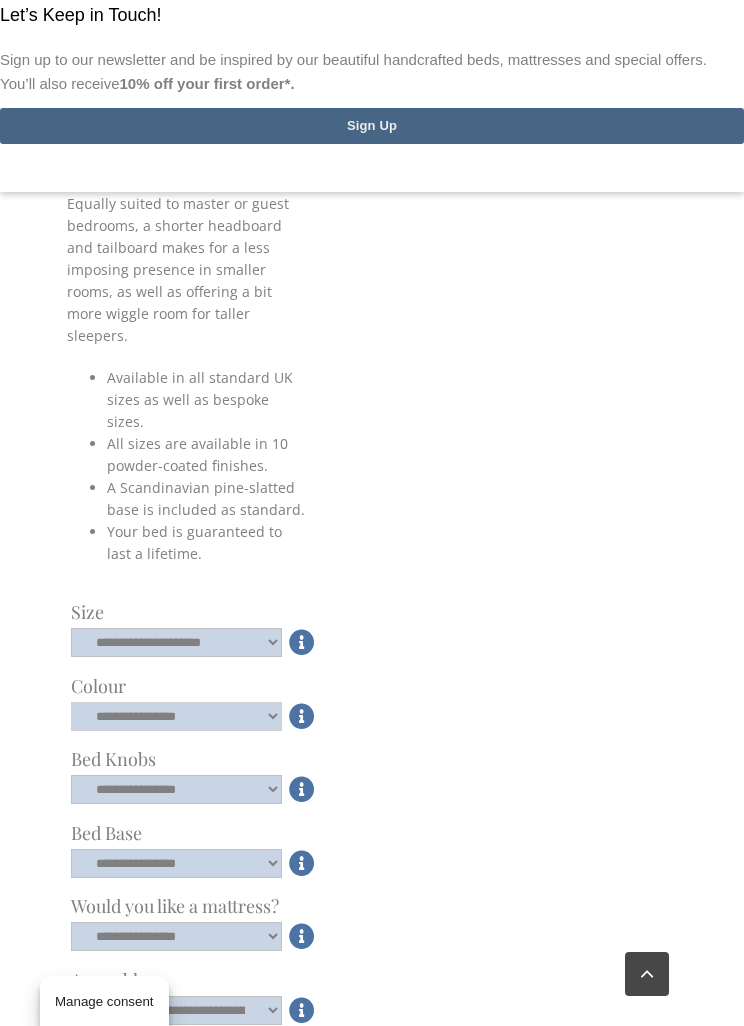 click on "**********" 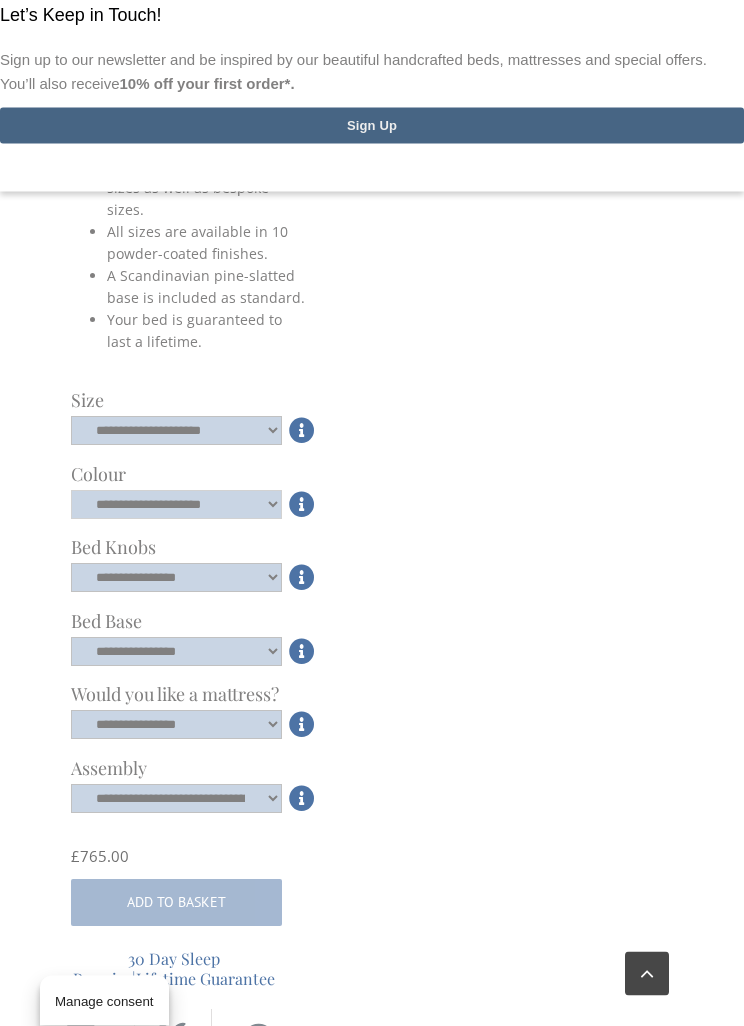 scroll, scrollTop: 1025, scrollLeft: 0, axis: vertical 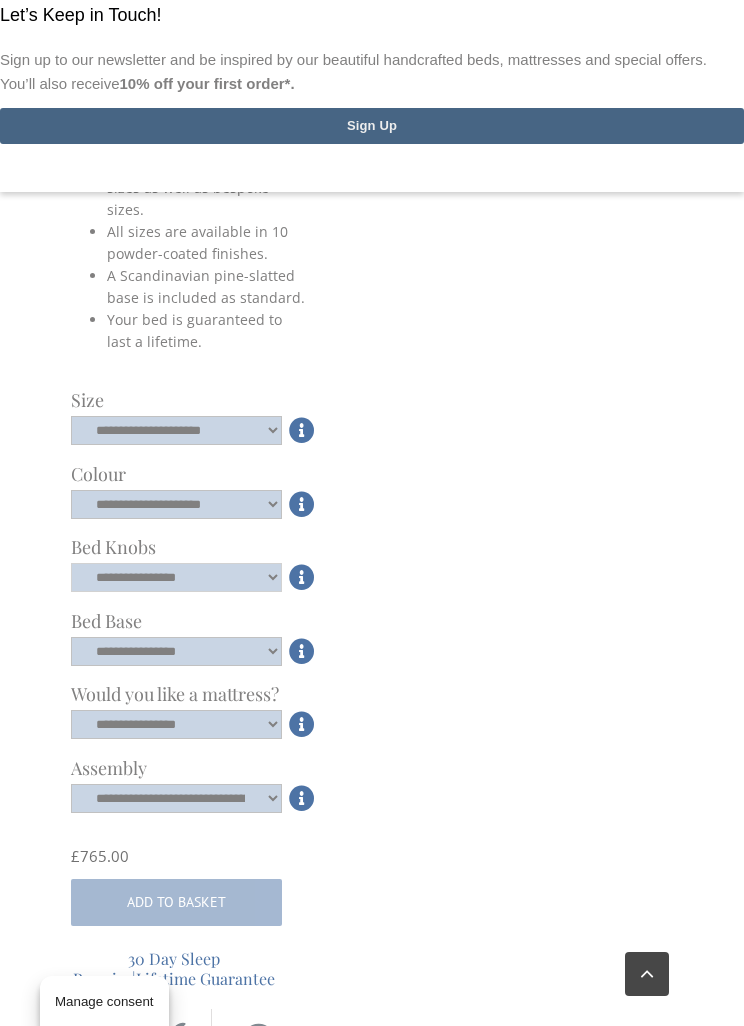 click on "**********" 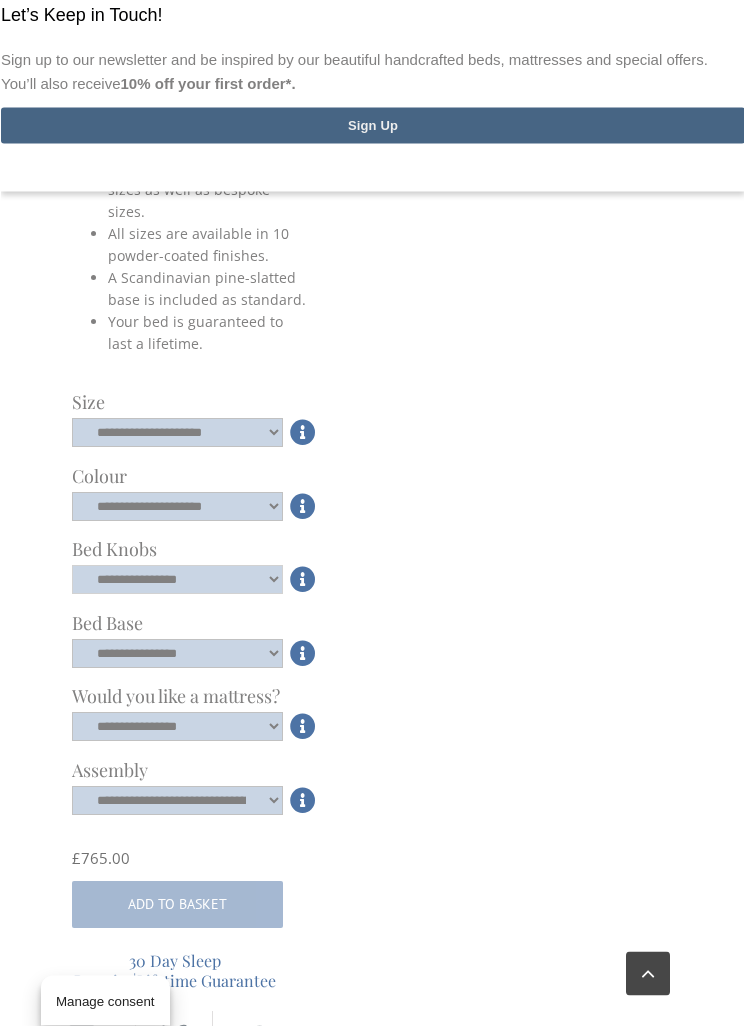 scroll, scrollTop: 1024, scrollLeft: 0, axis: vertical 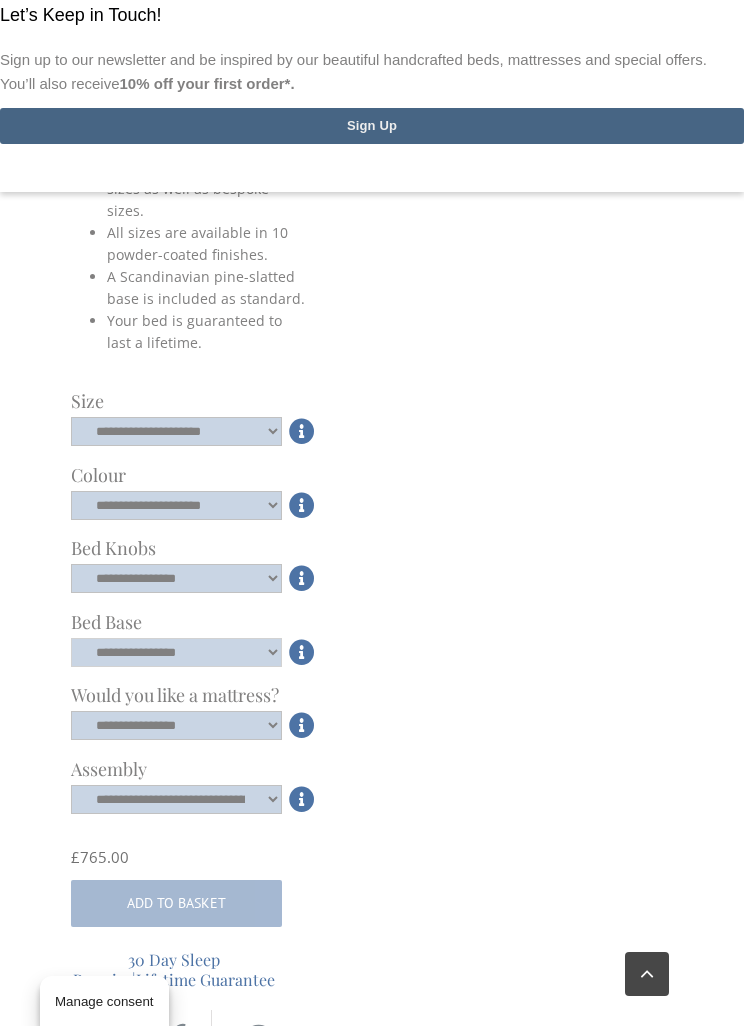 click on "**********" 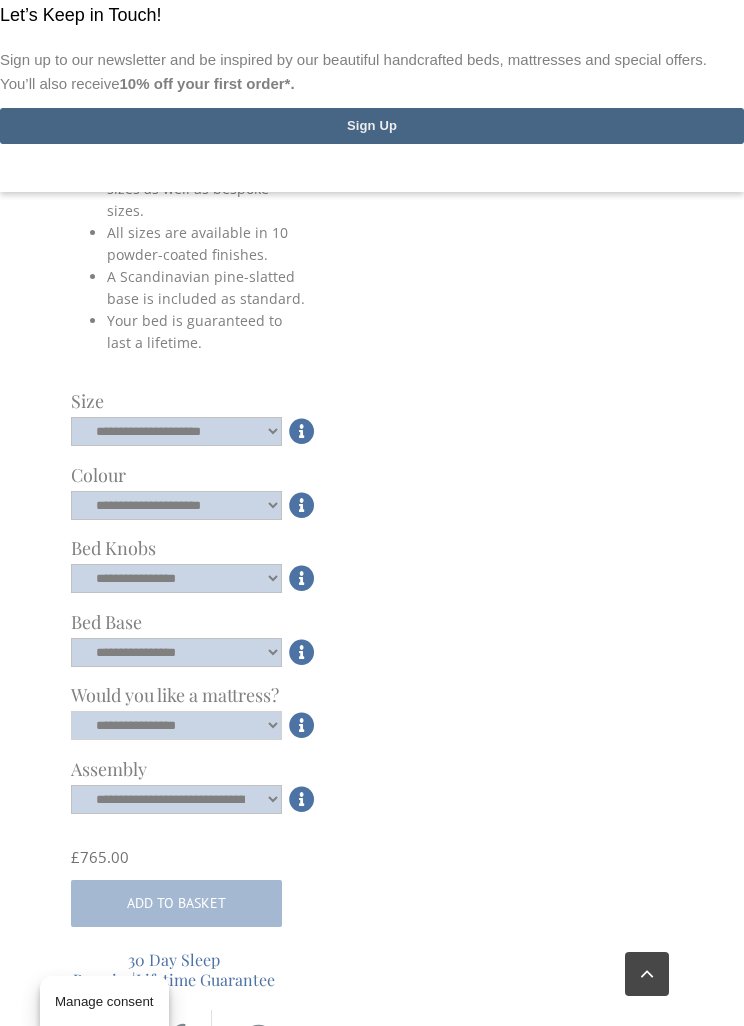 click on "**********" at bounding box center (176, 725) 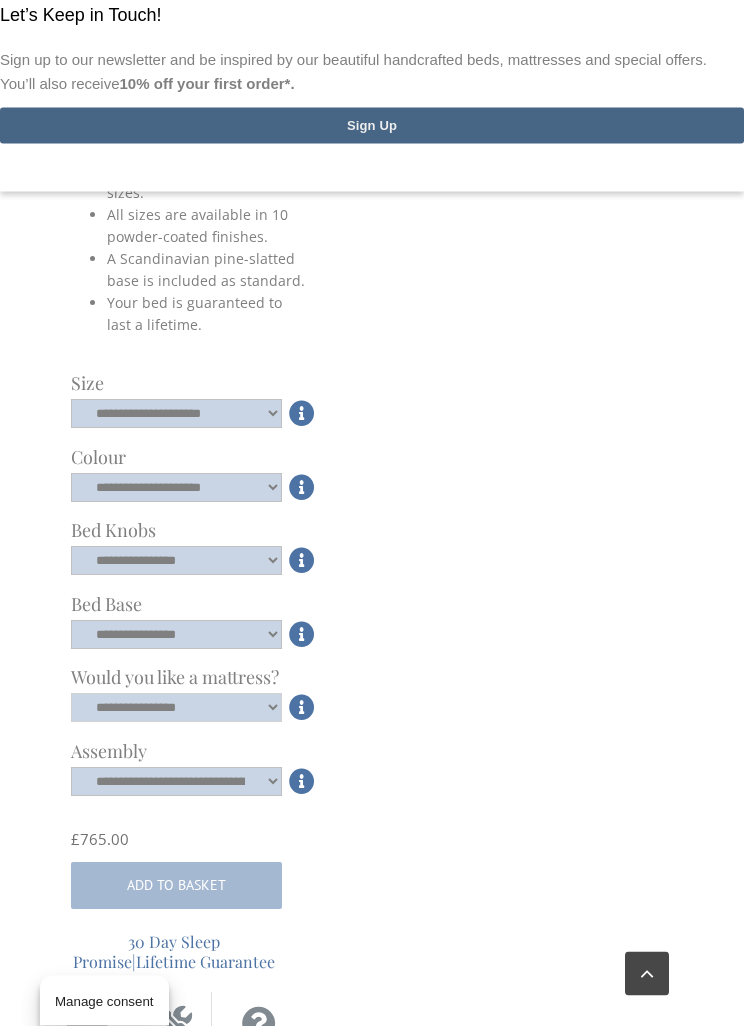 scroll, scrollTop: 1050, scrollLeft: 0, axis: vertical 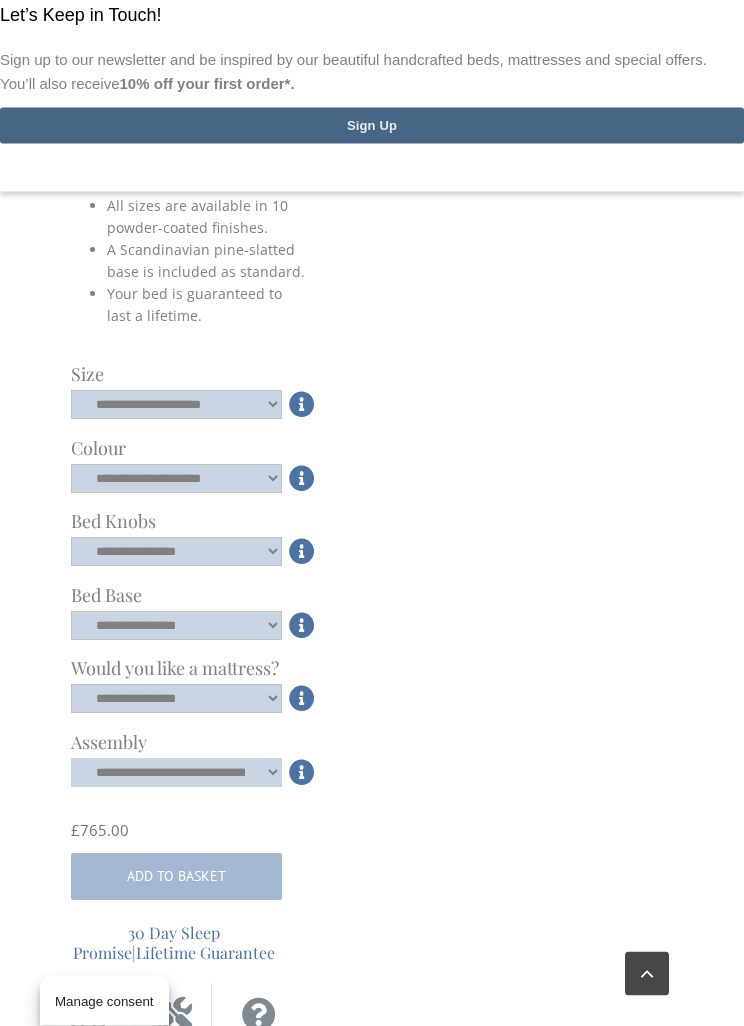 click on "**********" 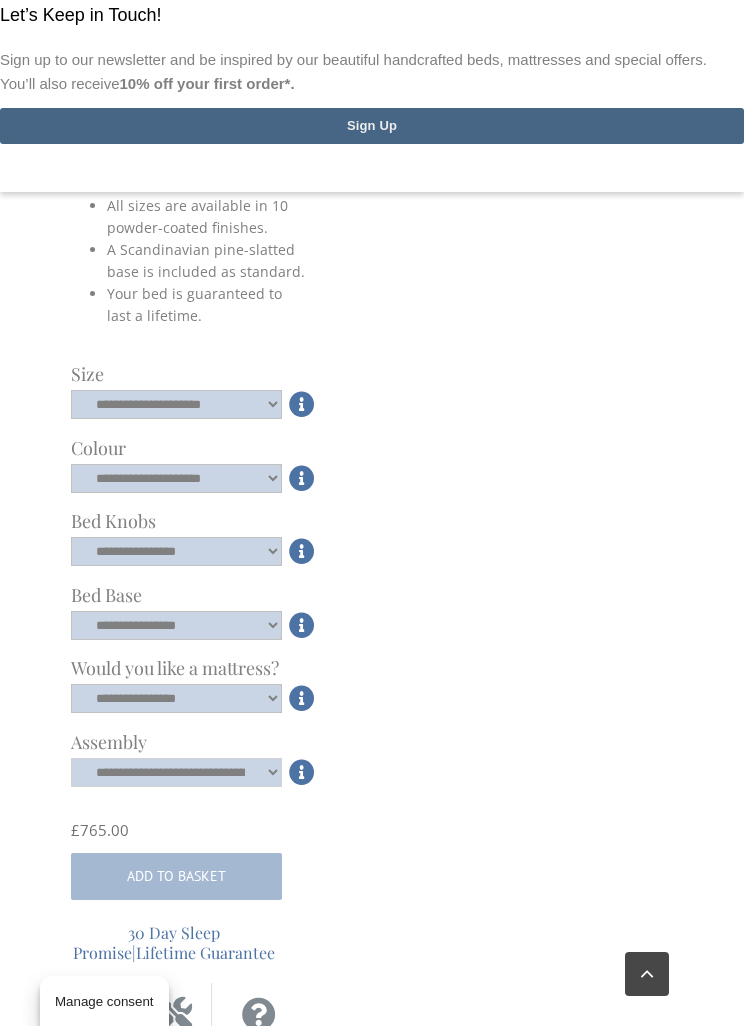 select on "****" 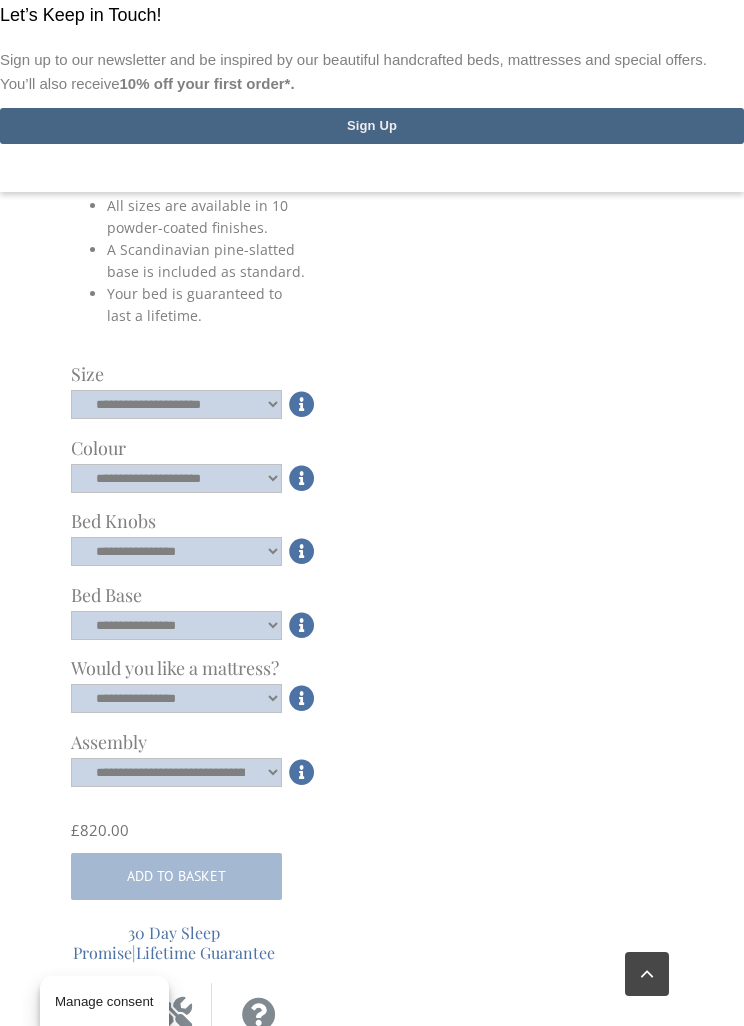 click on "**********" at bounding box center [372, 2863] 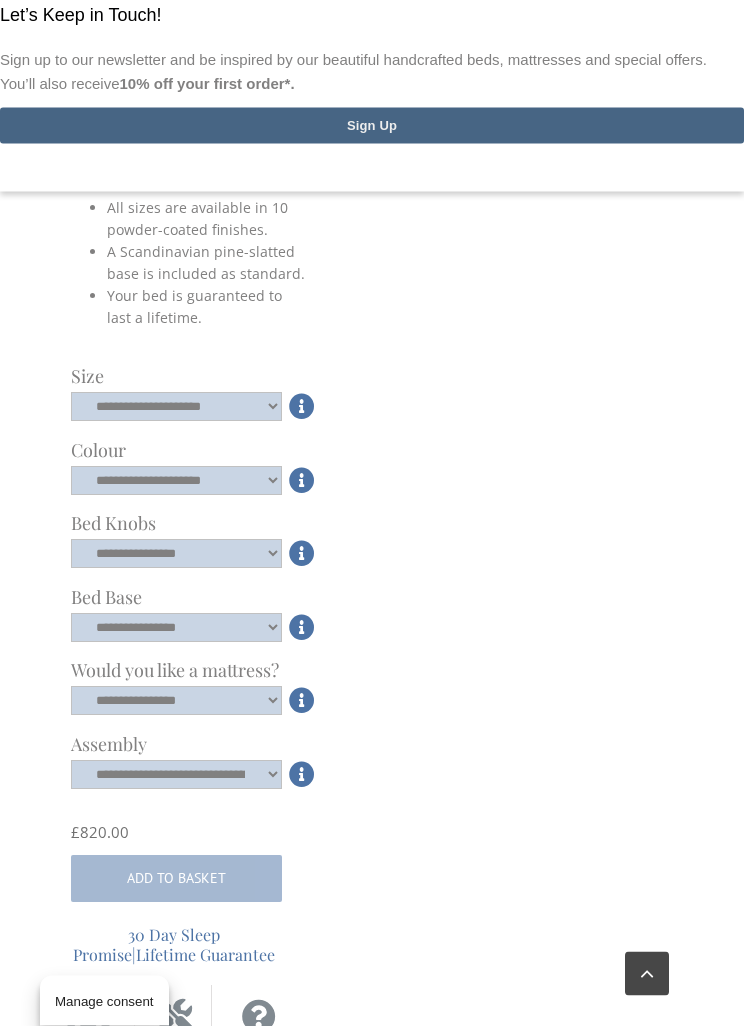 scroll, scrollTop: 1049, scrollLeft: 0, axis: vertical 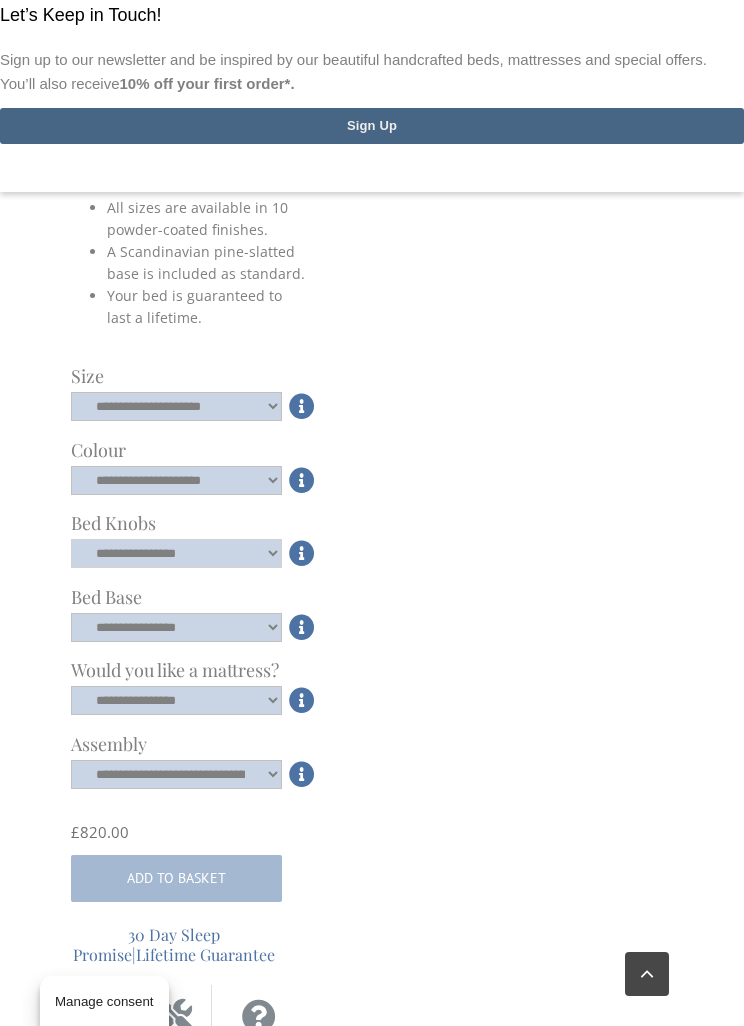 click on "**********" 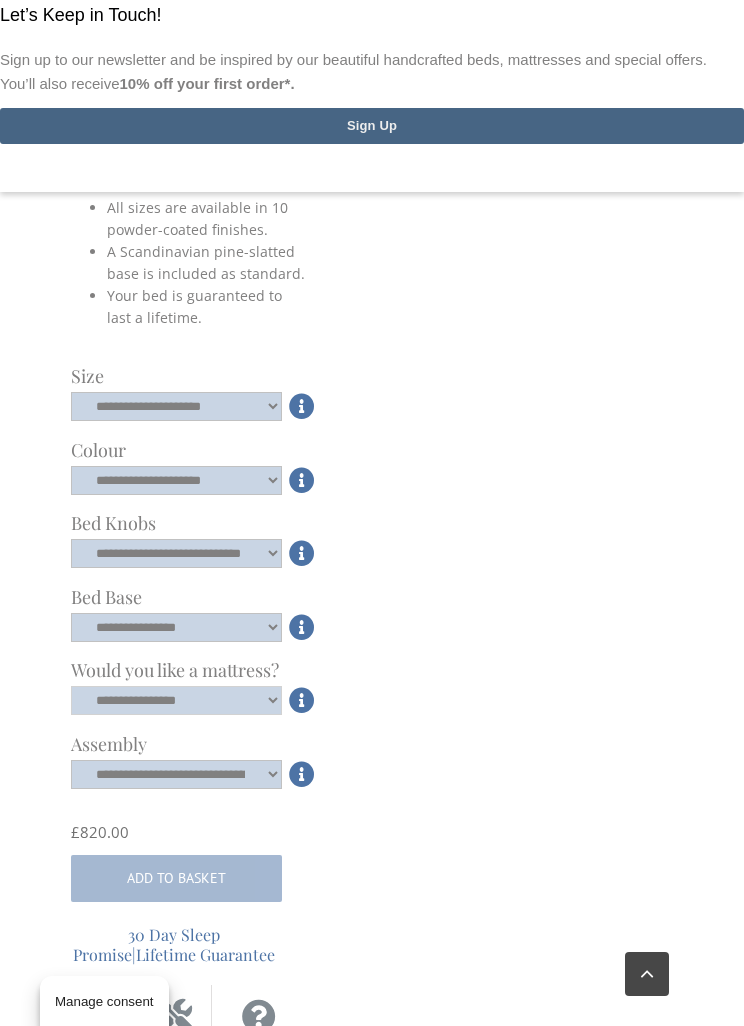 click on "**********" at bounding box center (176, 700) 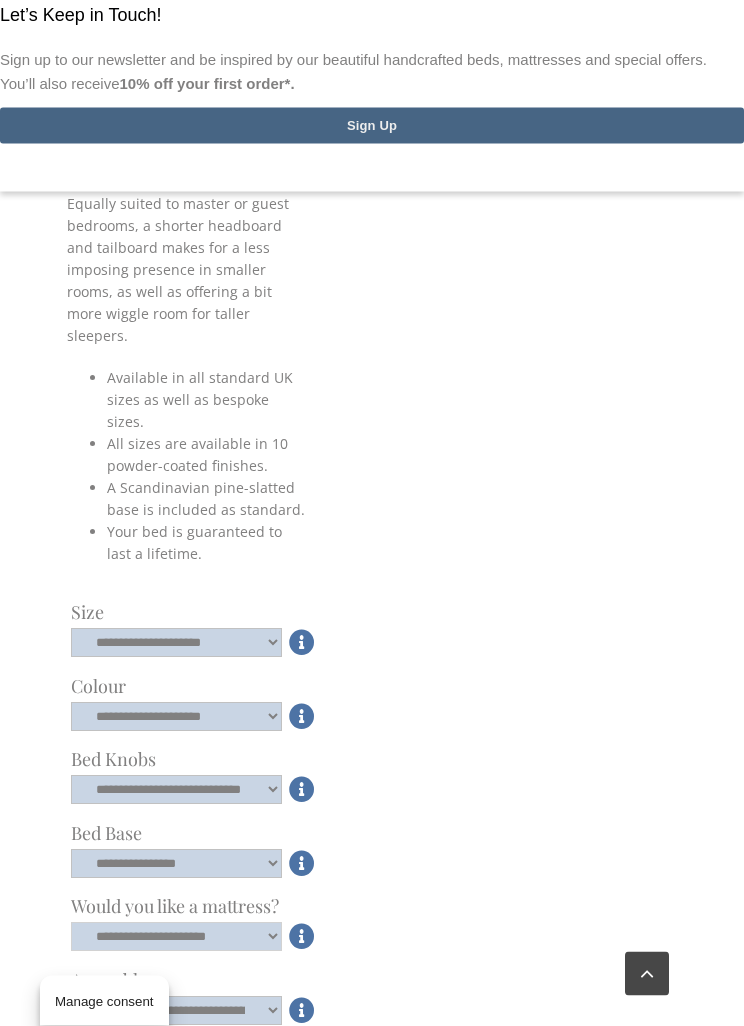 scroll, scrollTop: 838, scrollLeft: 0, axis: vertical 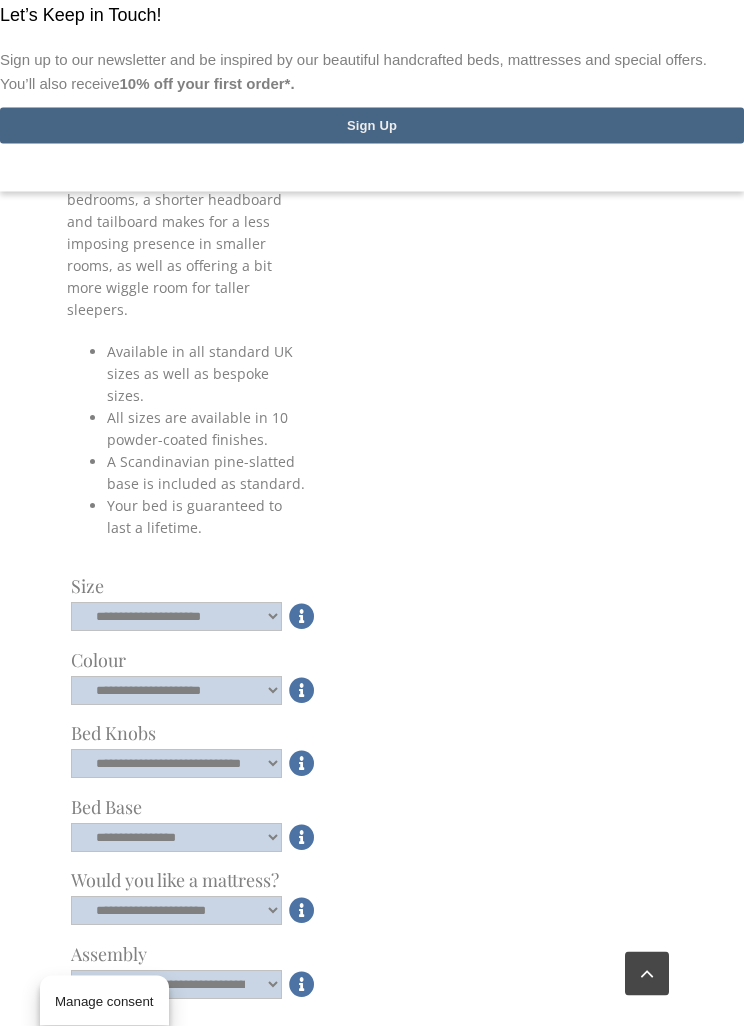 click at bounding box center (302, 617) 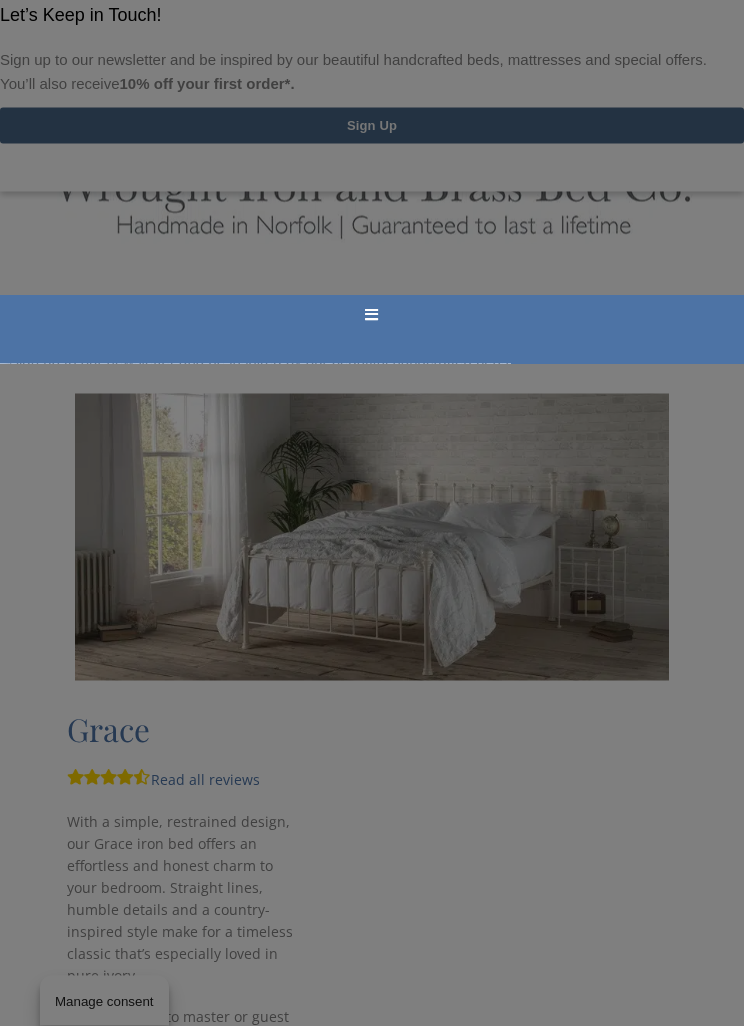 scroll, scrollTop: 0, scrollLeft: 0, axis: both 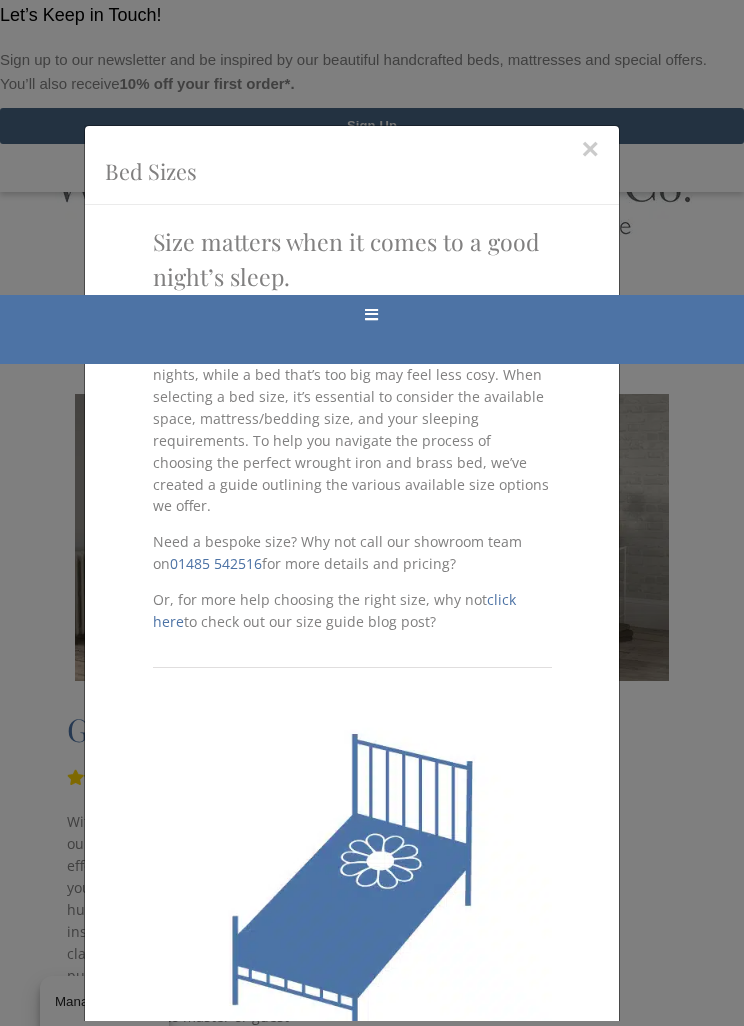 click on "×" at bounding box center (591, 149) 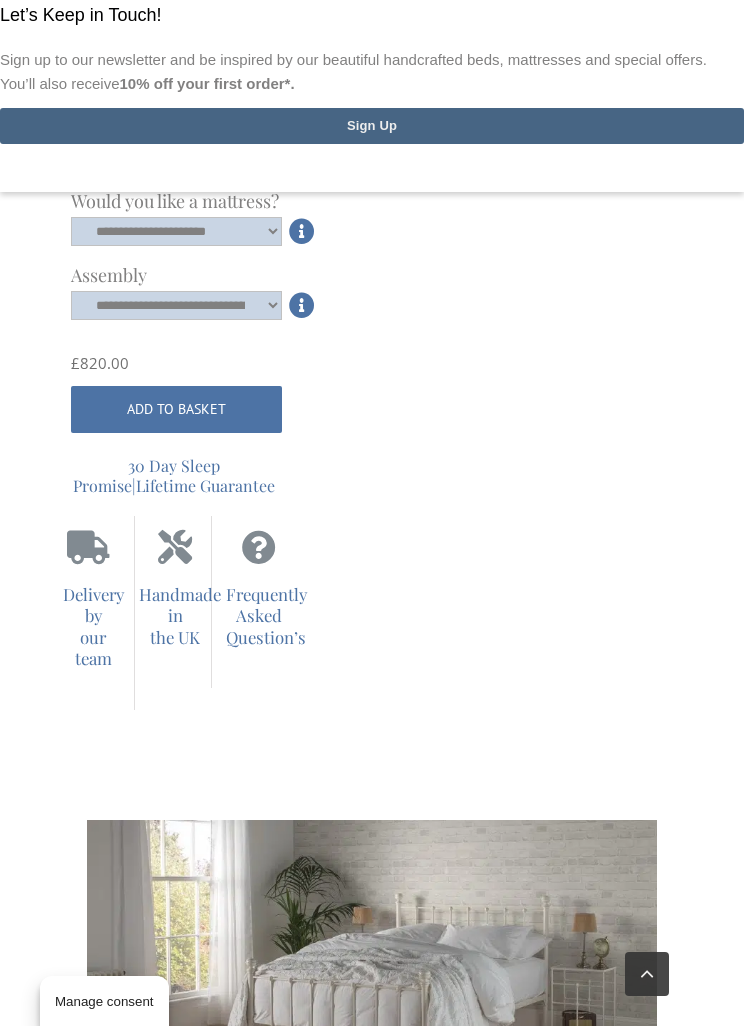 scroll, scrollTop: 1528, scrollLeft: 0, axis: vertical 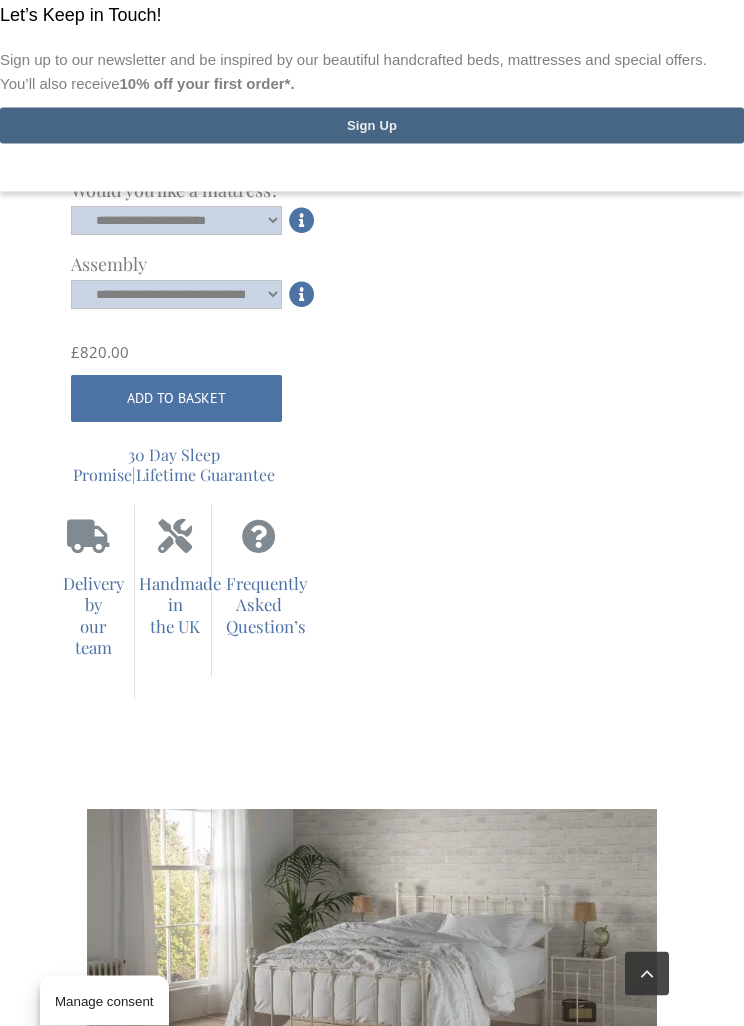click on "Frequently Asked
Question’s" at bounding box center (259, 606) 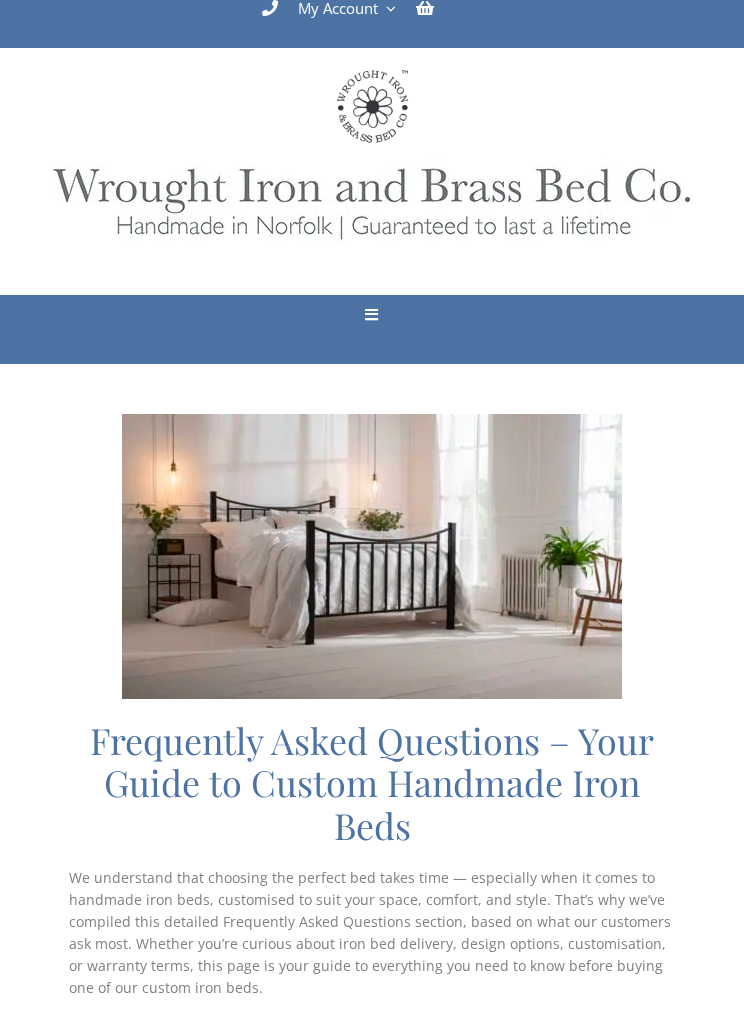 scroll, scrollTop: 0, scrollLeft: 0, axis: both 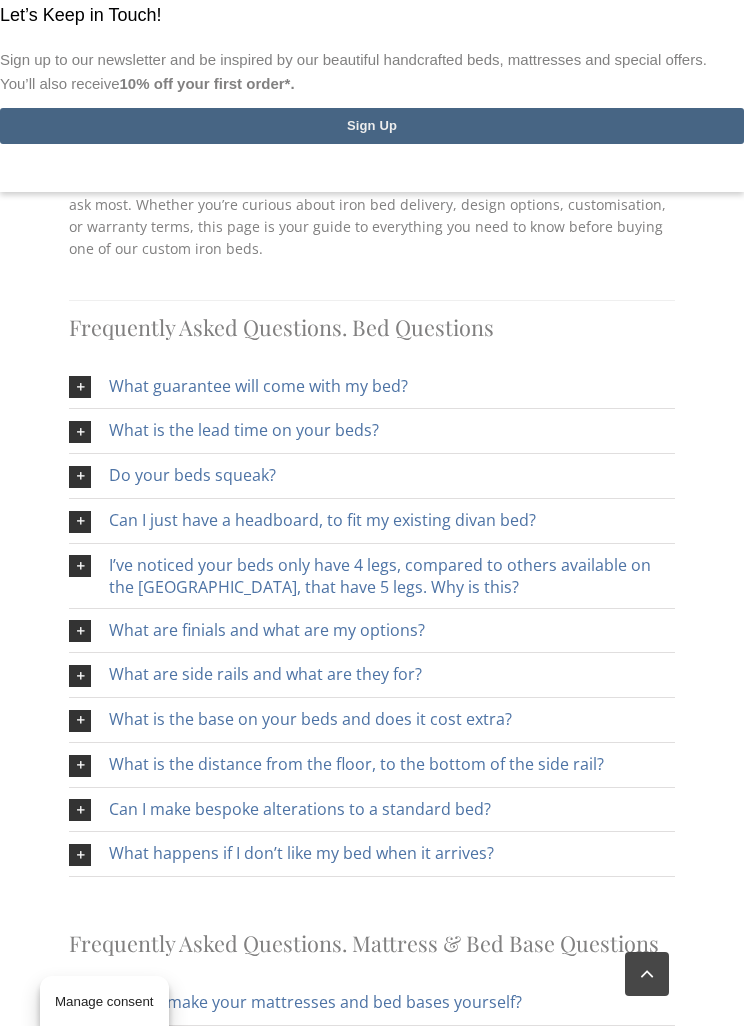 click on "What is the lead time on your beds?" at bounding box center [244, 430] 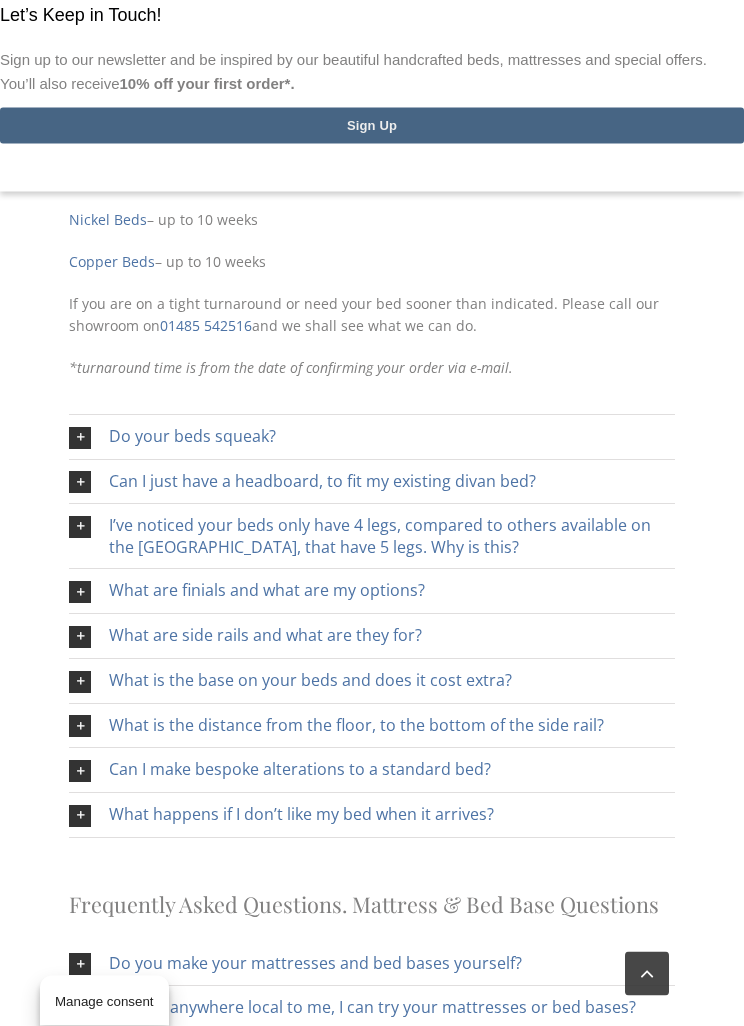 scroll, scrollTop: 1139, scrollLeft: 0, axis: vertical 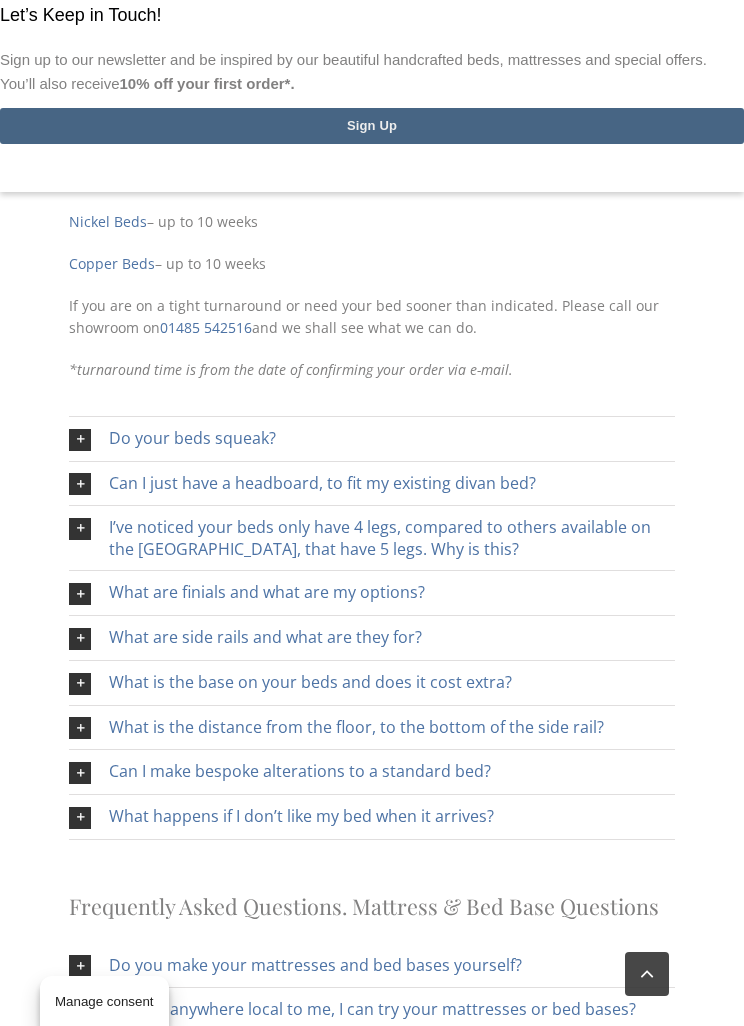 click on "Do your beds squeak?" at bounding box center (192, 438) 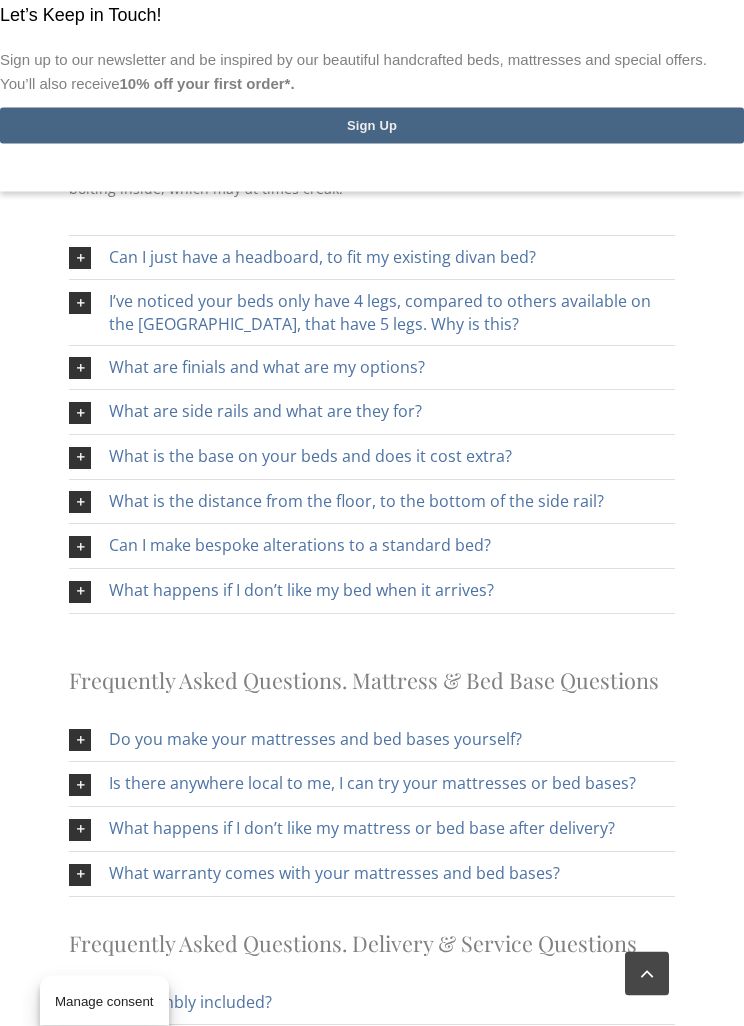 scroll, scrollTop: 1173, scrollLeft: 0, axis: vertical 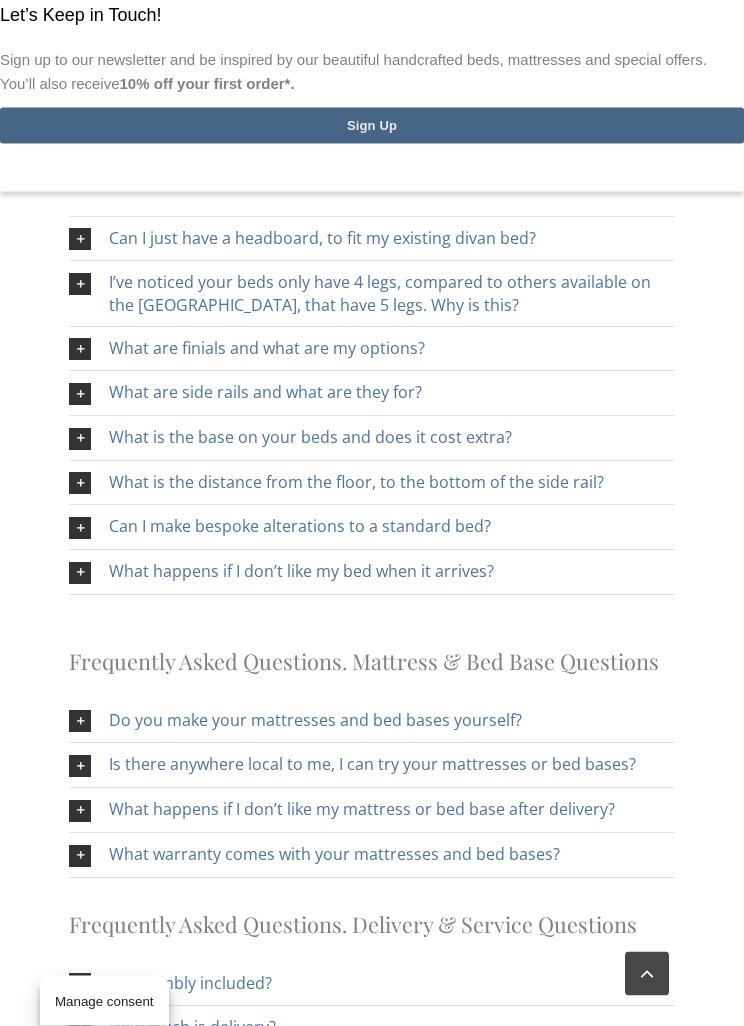 click on "What are side rails and what are they for?" at bounding box center [372, 394] 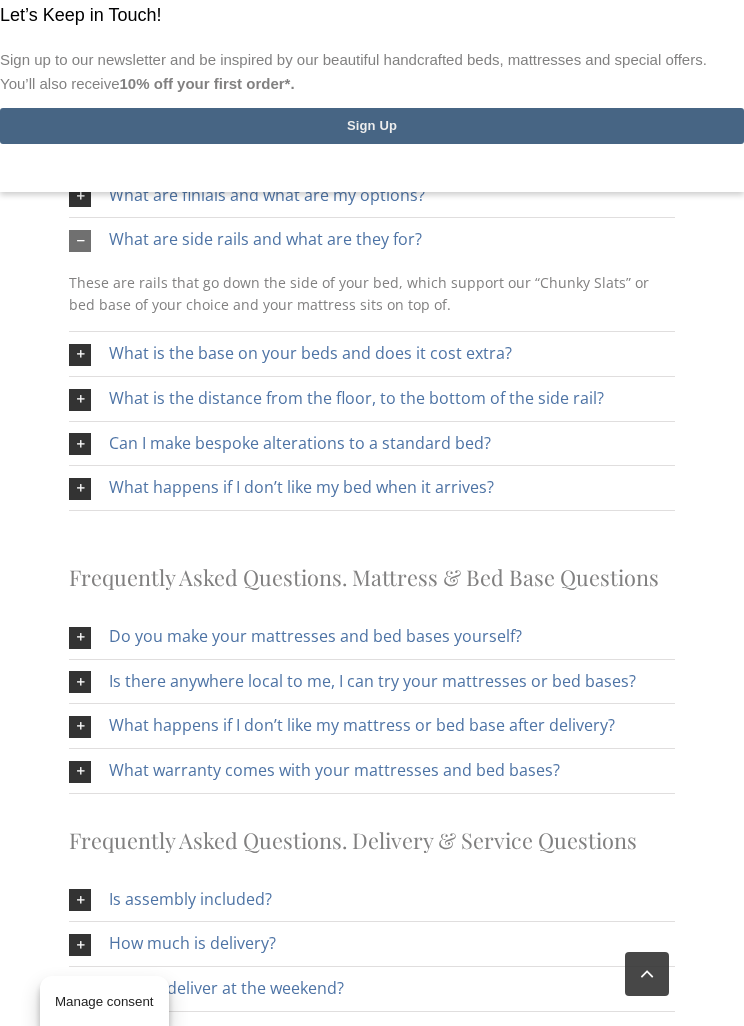 click on "What is the base on your beds and does it cost extra?" at bounding box center (372, 354) 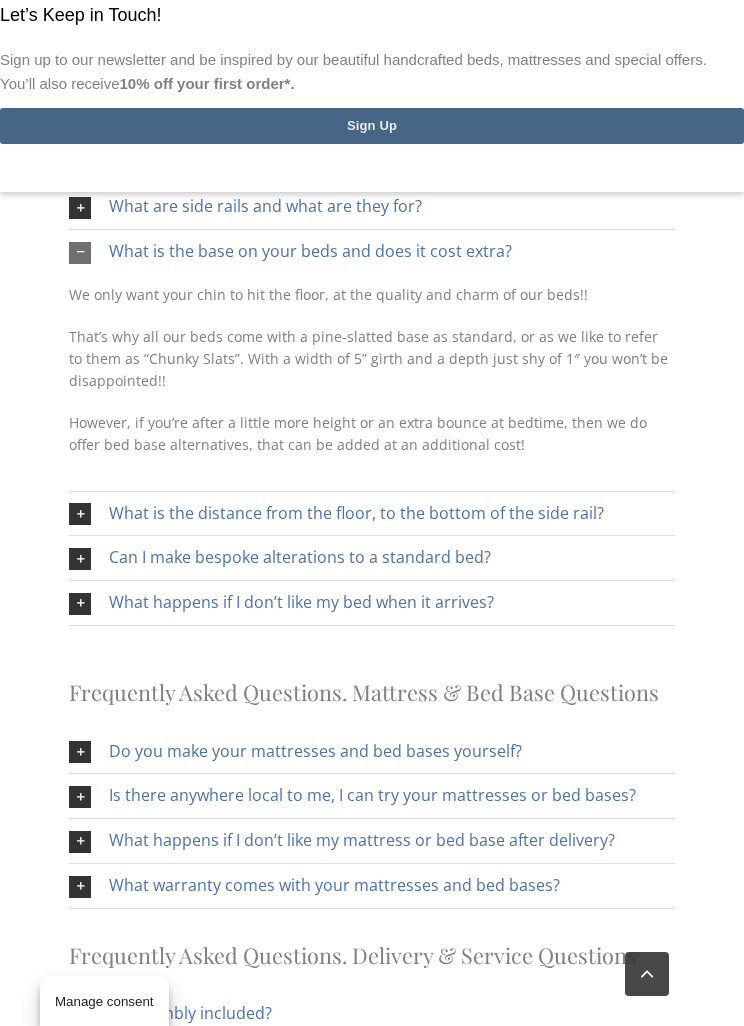 scroll, scrollTop: 1255, scrollLeft: 0, axis: vertical 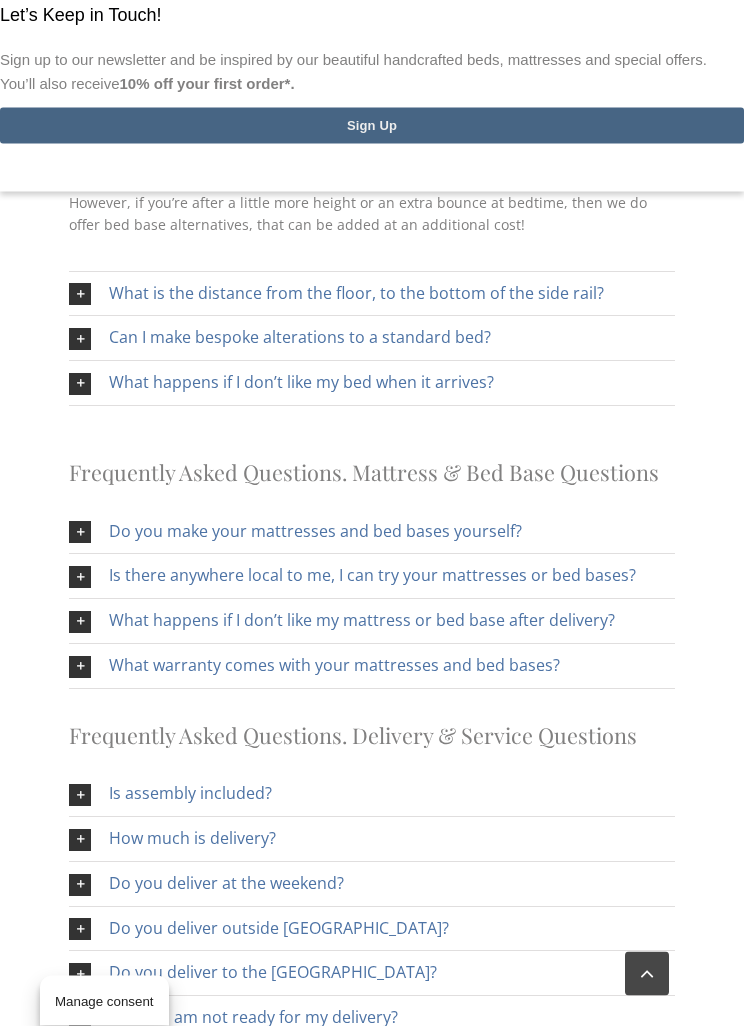 click on "What happens if I don’t like my bed when it arrives?" at bounding box center (372, 384) 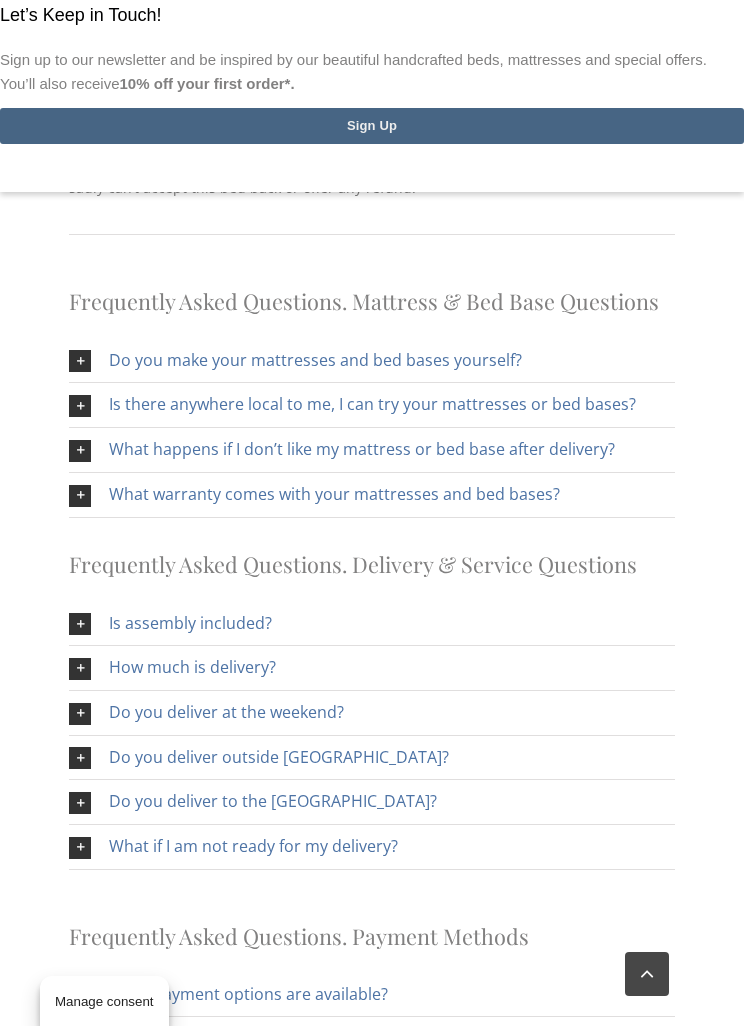scroll, scrollTop: 1556, scrollLeft: 0, axis: vertical 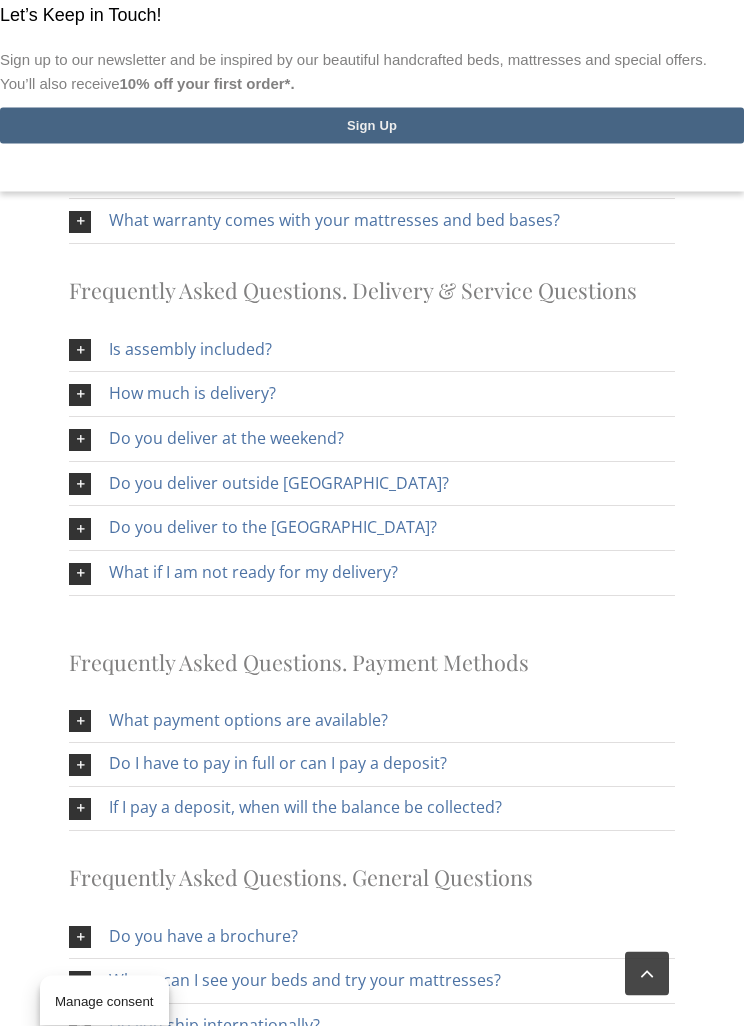 click on "How much is delivery?" at bounding box center (372, 395) 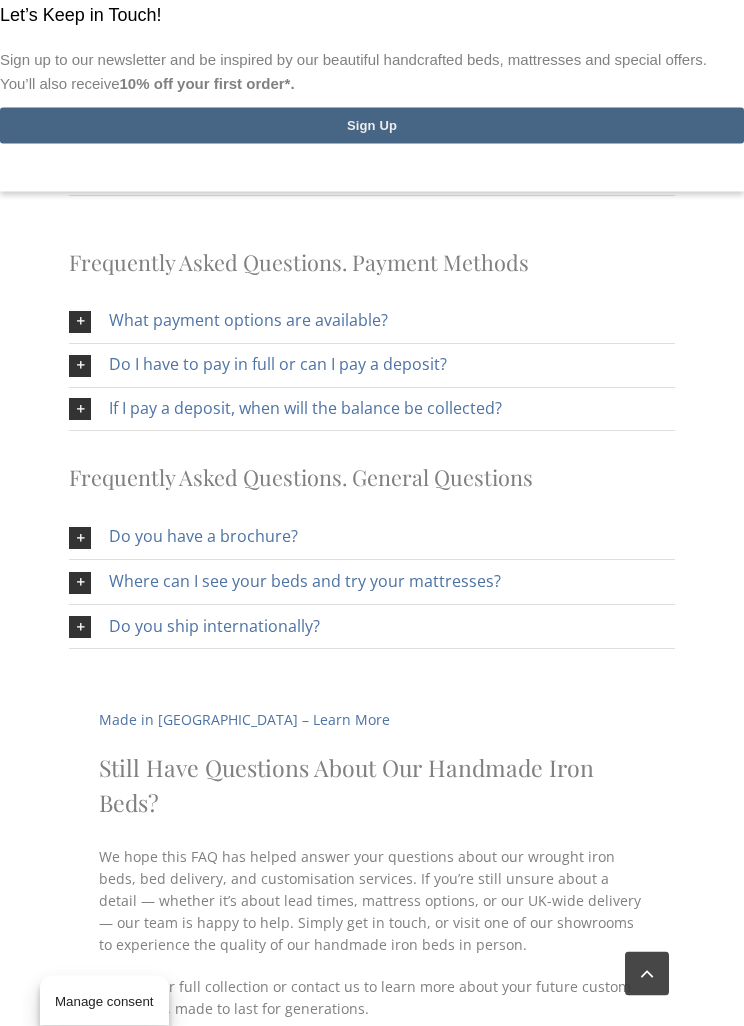 scroll, scrollTop: 2700, scrollLeft: 0, axis: vertical 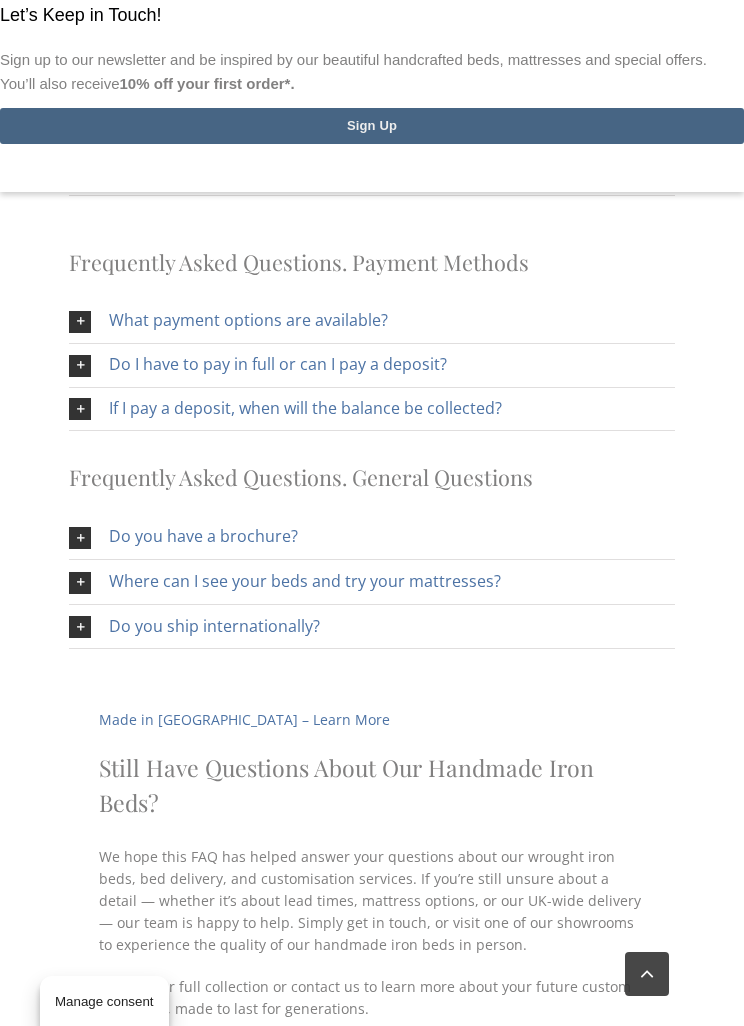 click on "Do you have a brochure?" at bounding box center [203, 536] 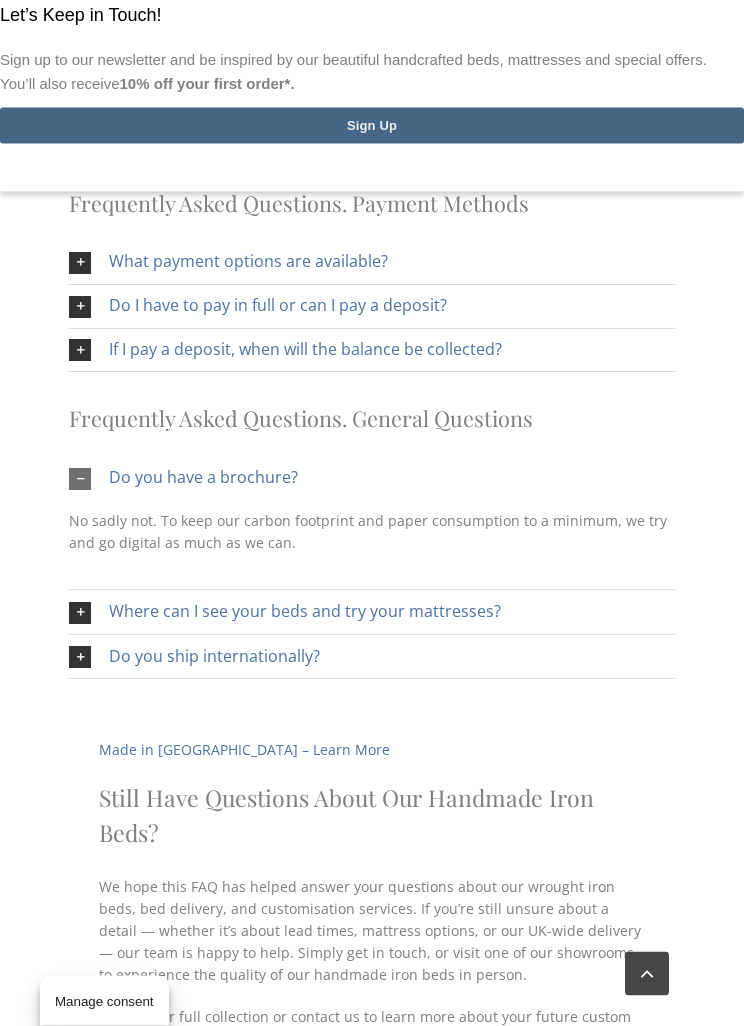 scroll, scrollTop: 2768, scrollLeft: 0, axis: vertical 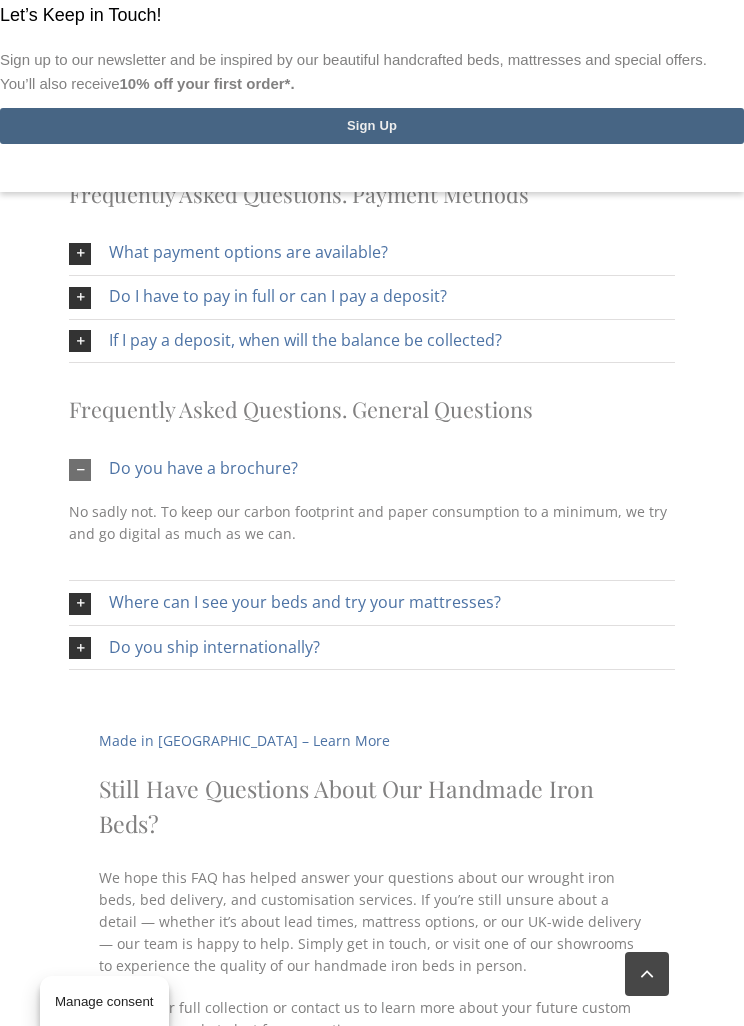 click on "Where can I see your beds and try your mattresses?" at bounding box center (372, 603) 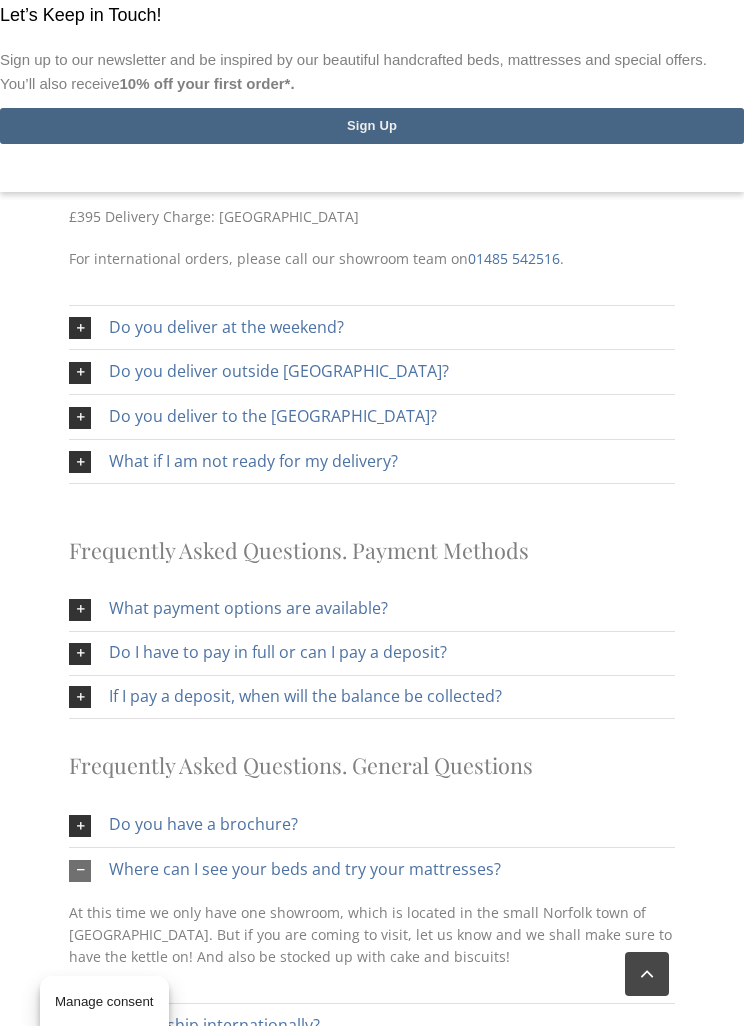 scroll, scrollTop: 2363, scrollLeft: 0, axis: vertical 